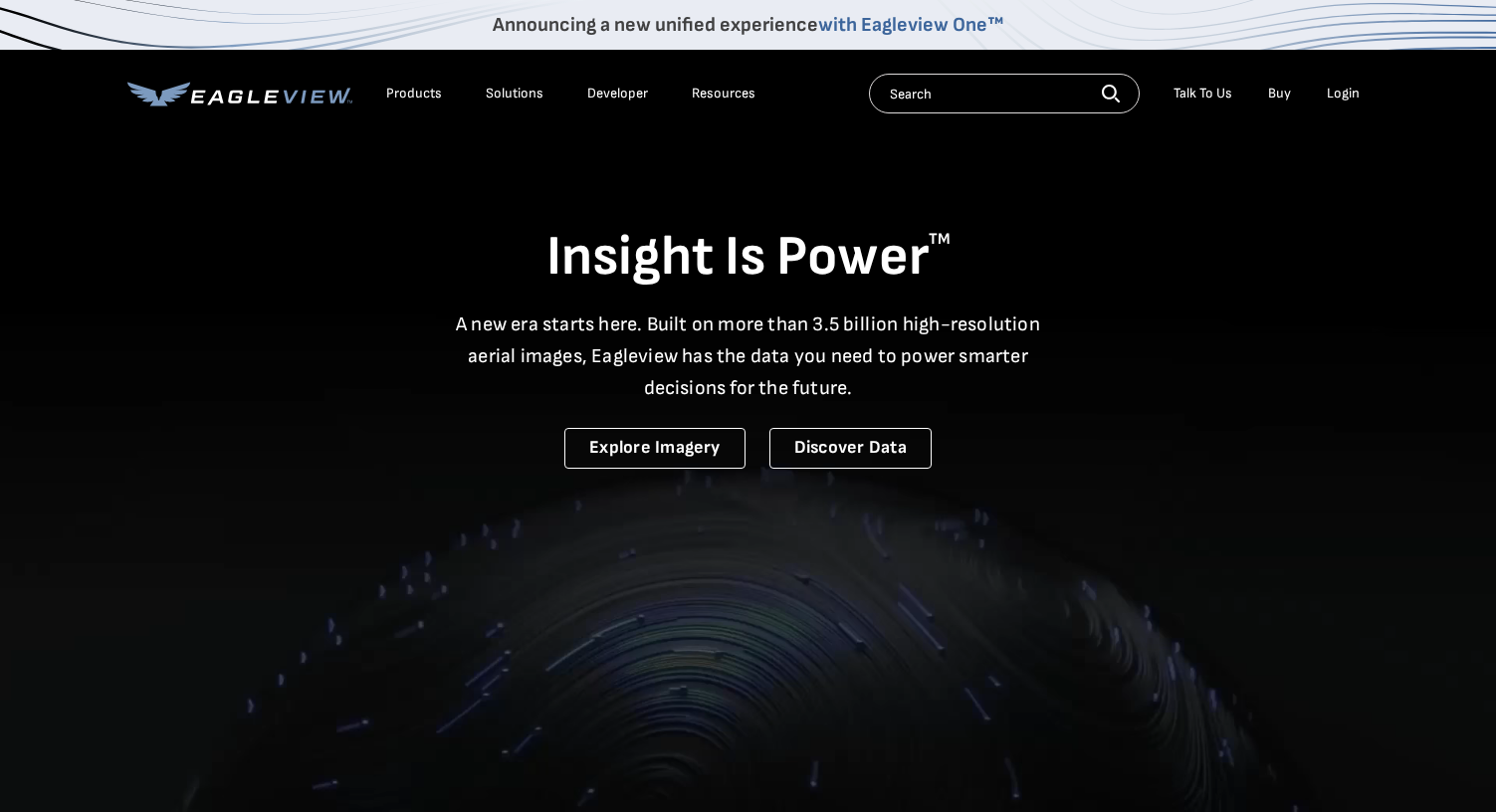 scroll, scrollTop: 0, scrollLeft: 0, axis: both 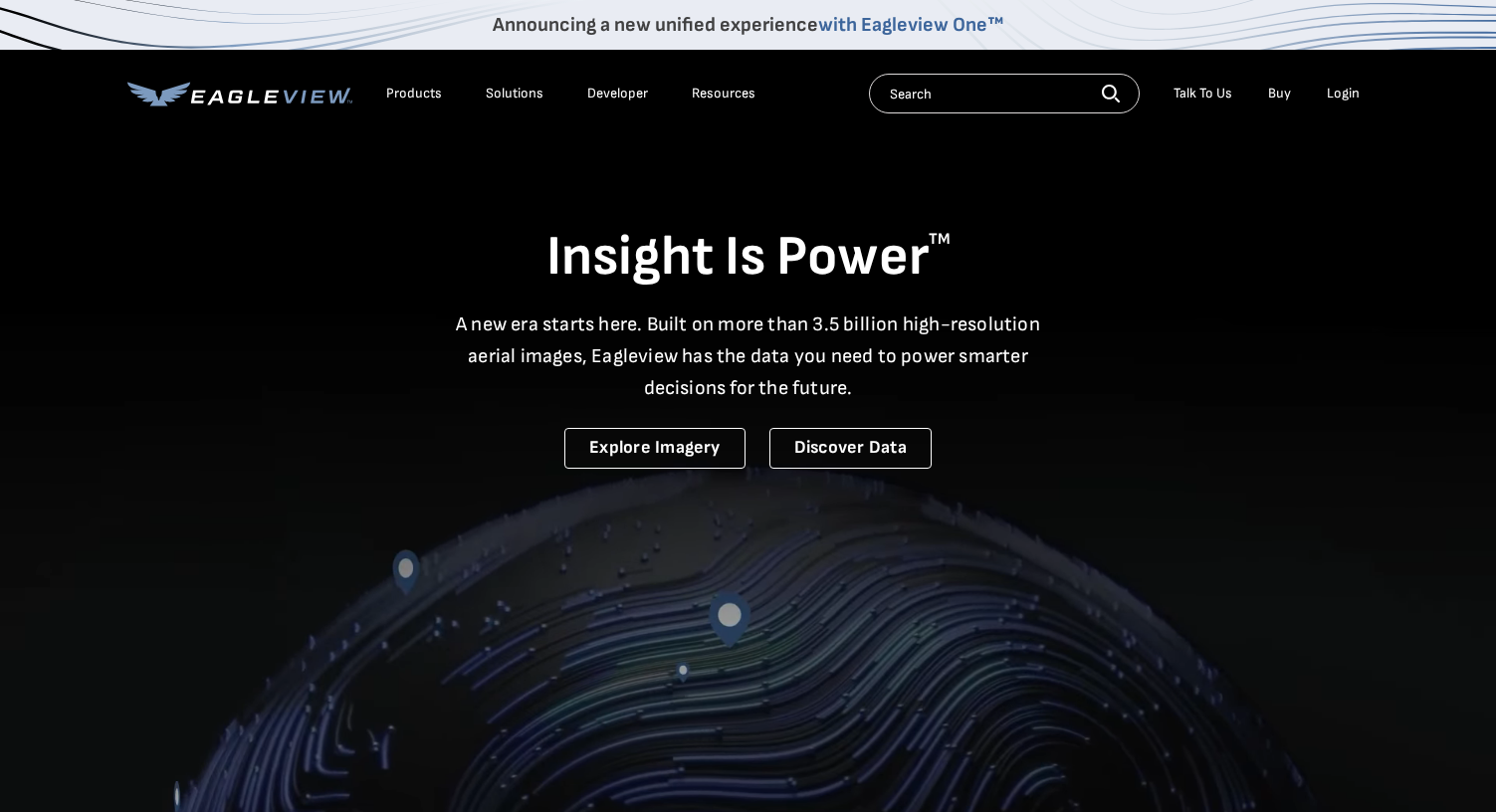 drag, startPoint x: 0, startPoint y: 0, endPoint x: 1340, endPoint y: 91, distance: 1343.0864 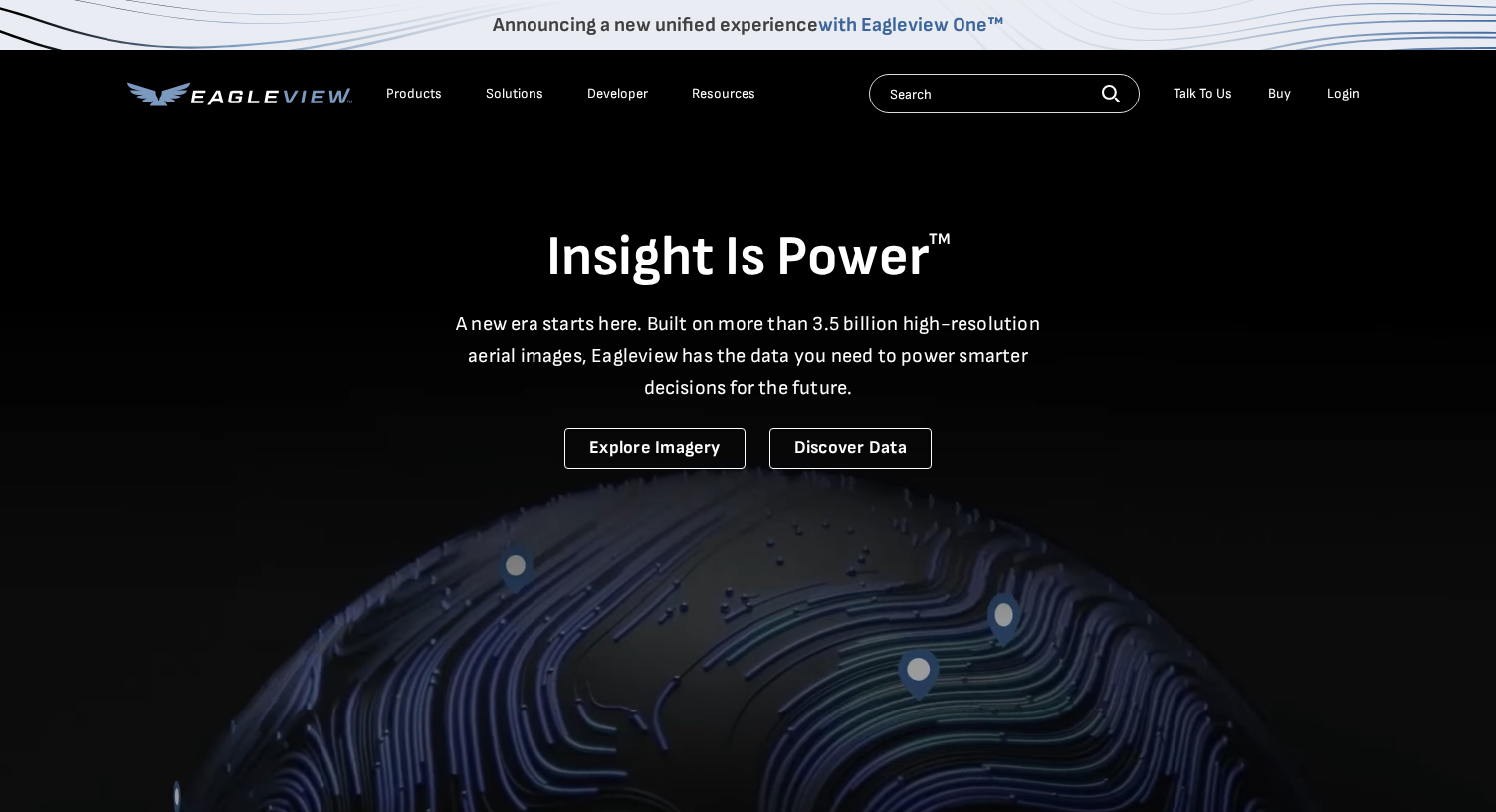 click on "Login" at bounding box center [1343, 94] 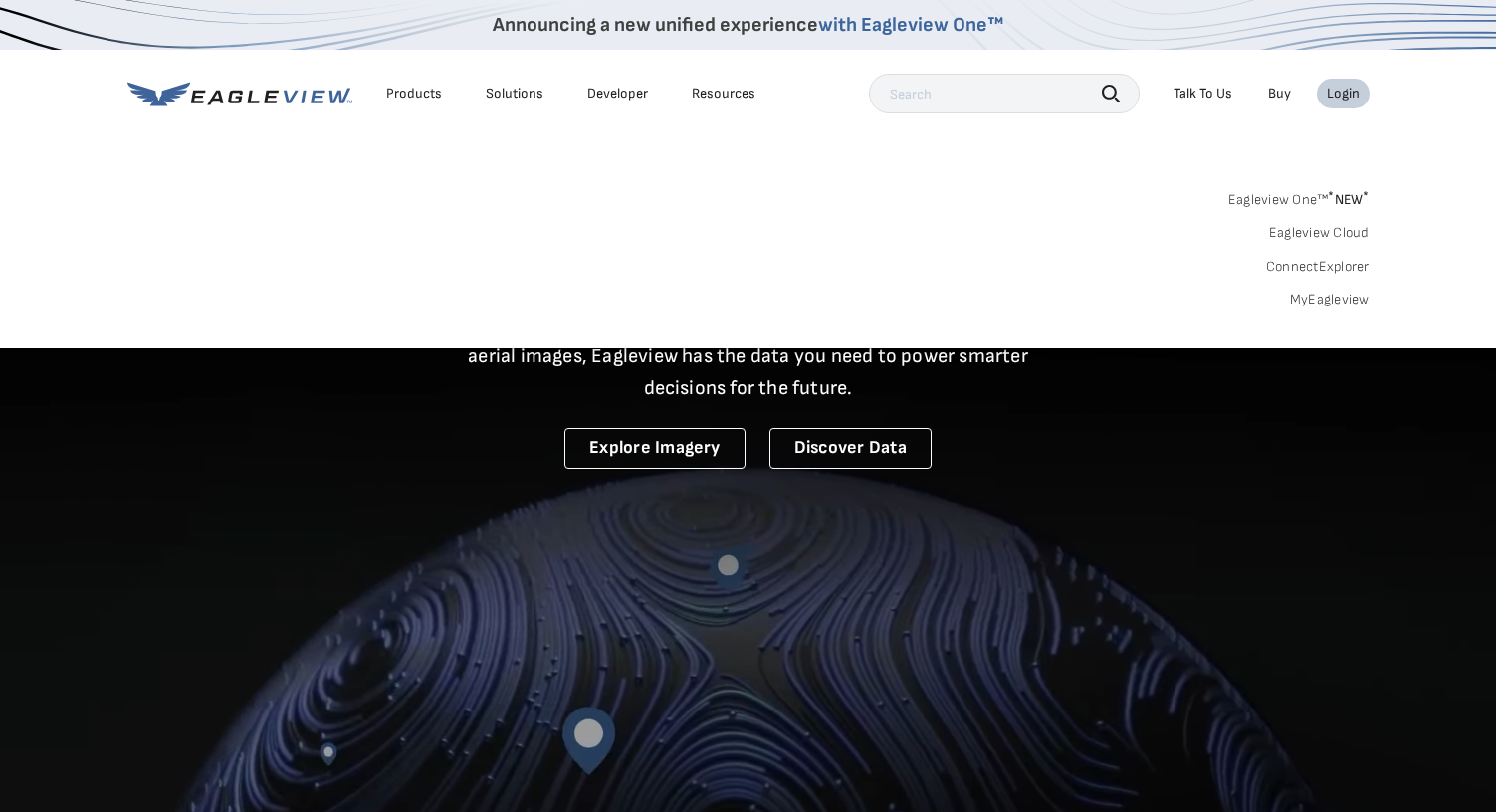 click on "MyEagleview" at bounding box center [1330, 300] 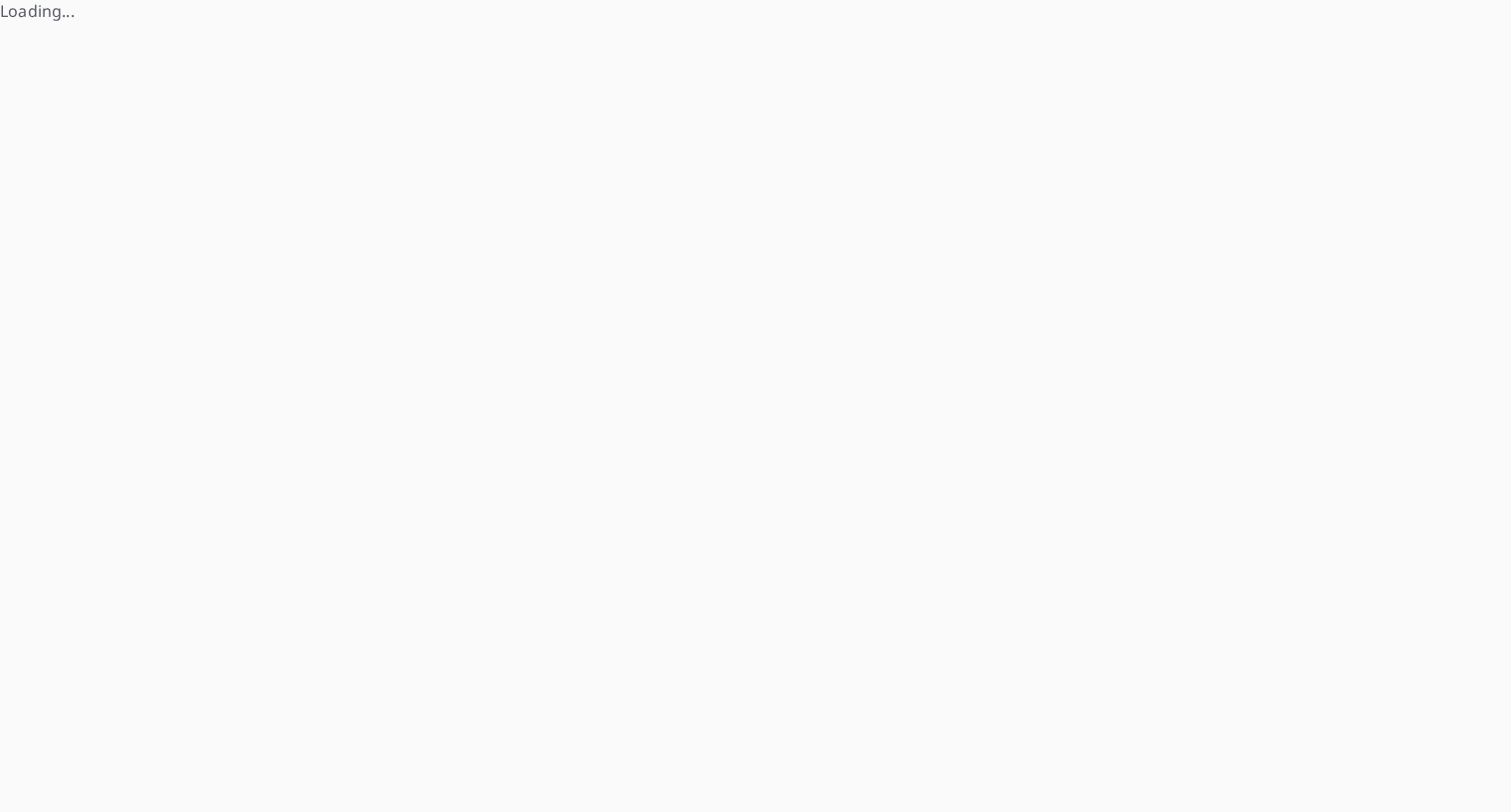 scroll, scrollTop: 0, scrollLeft: 0, axis: both 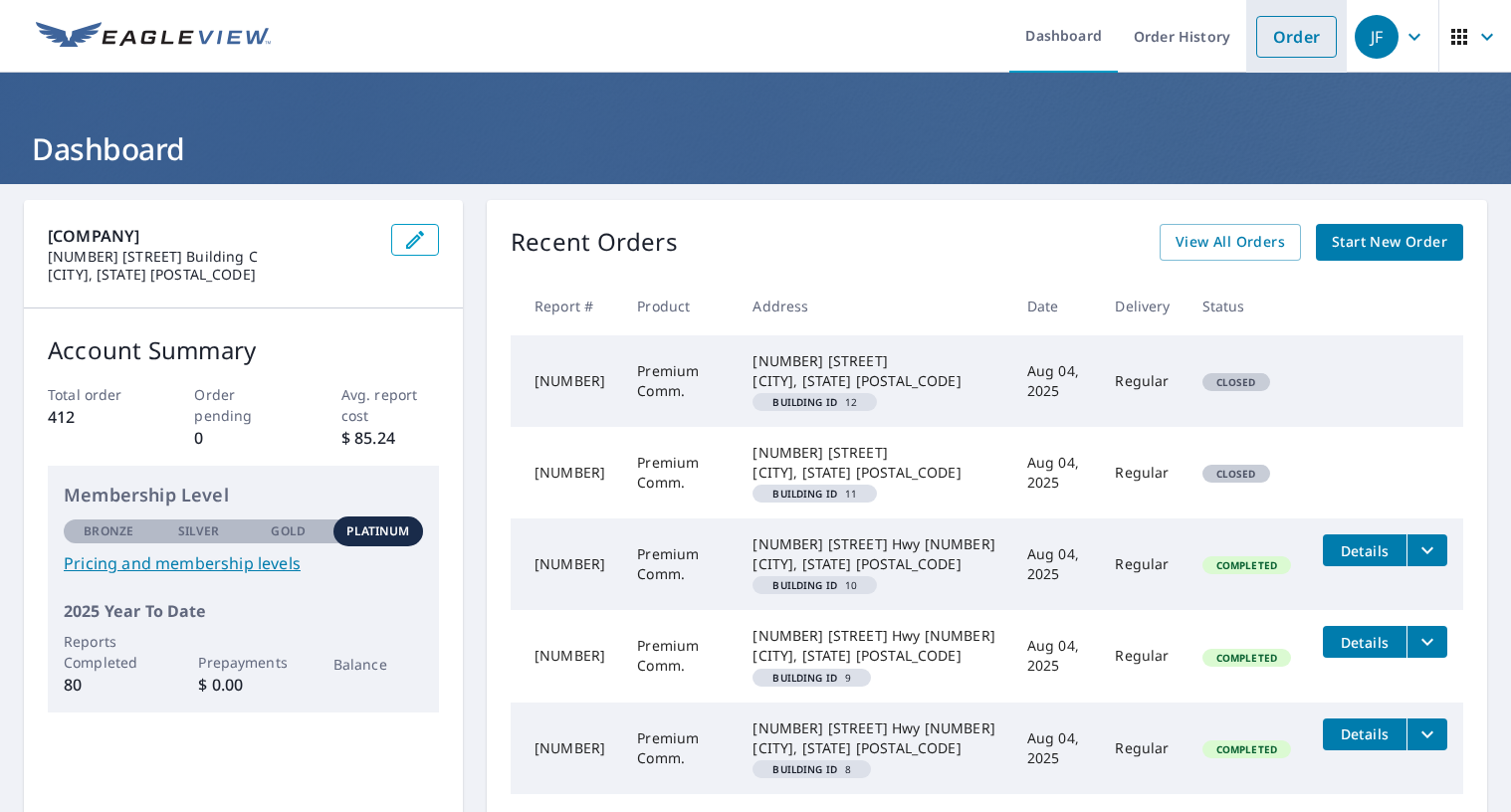 click on "Order" at bounding box center (1296, 37) 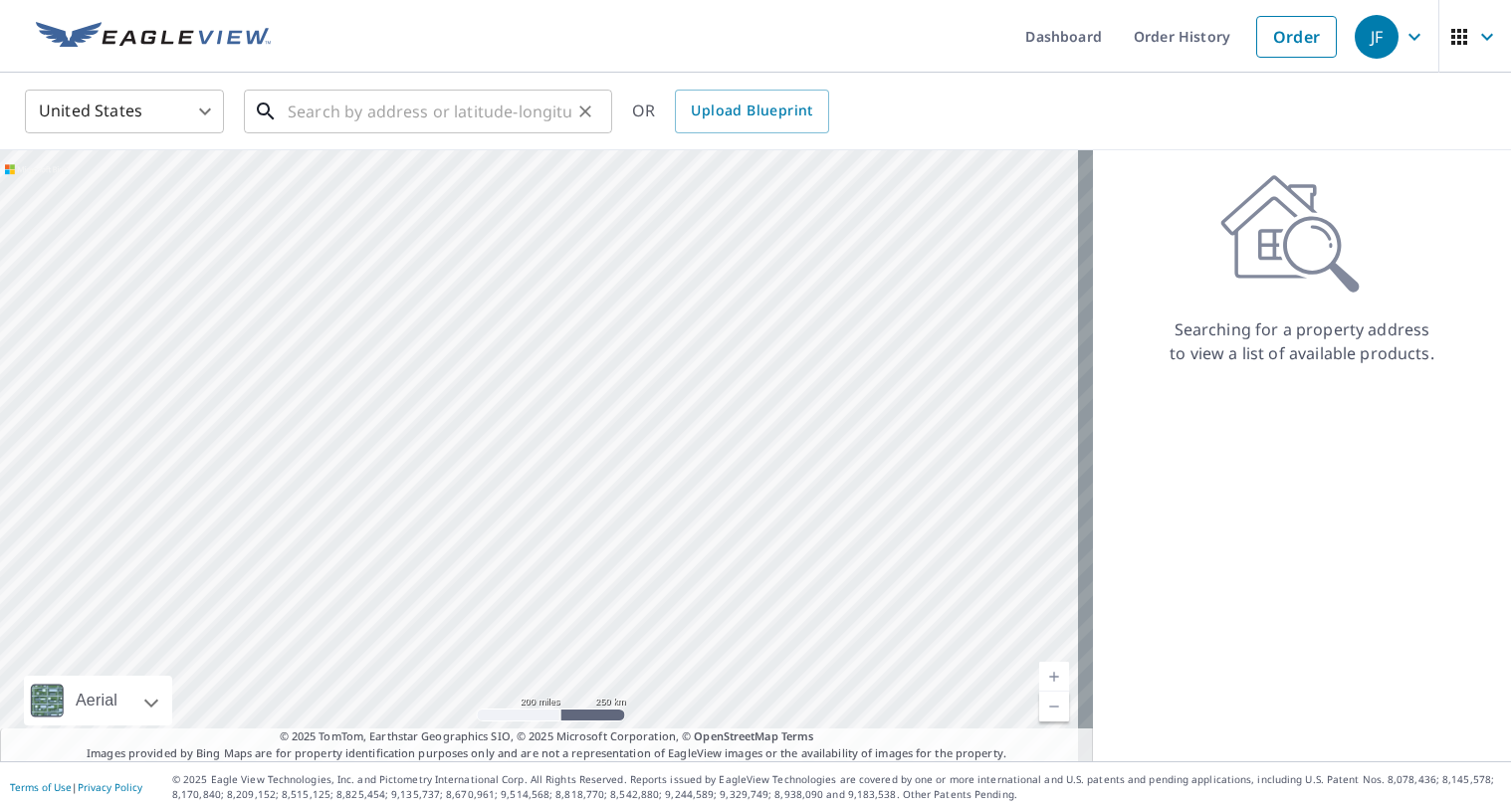 click at bounding box center [429, 111] 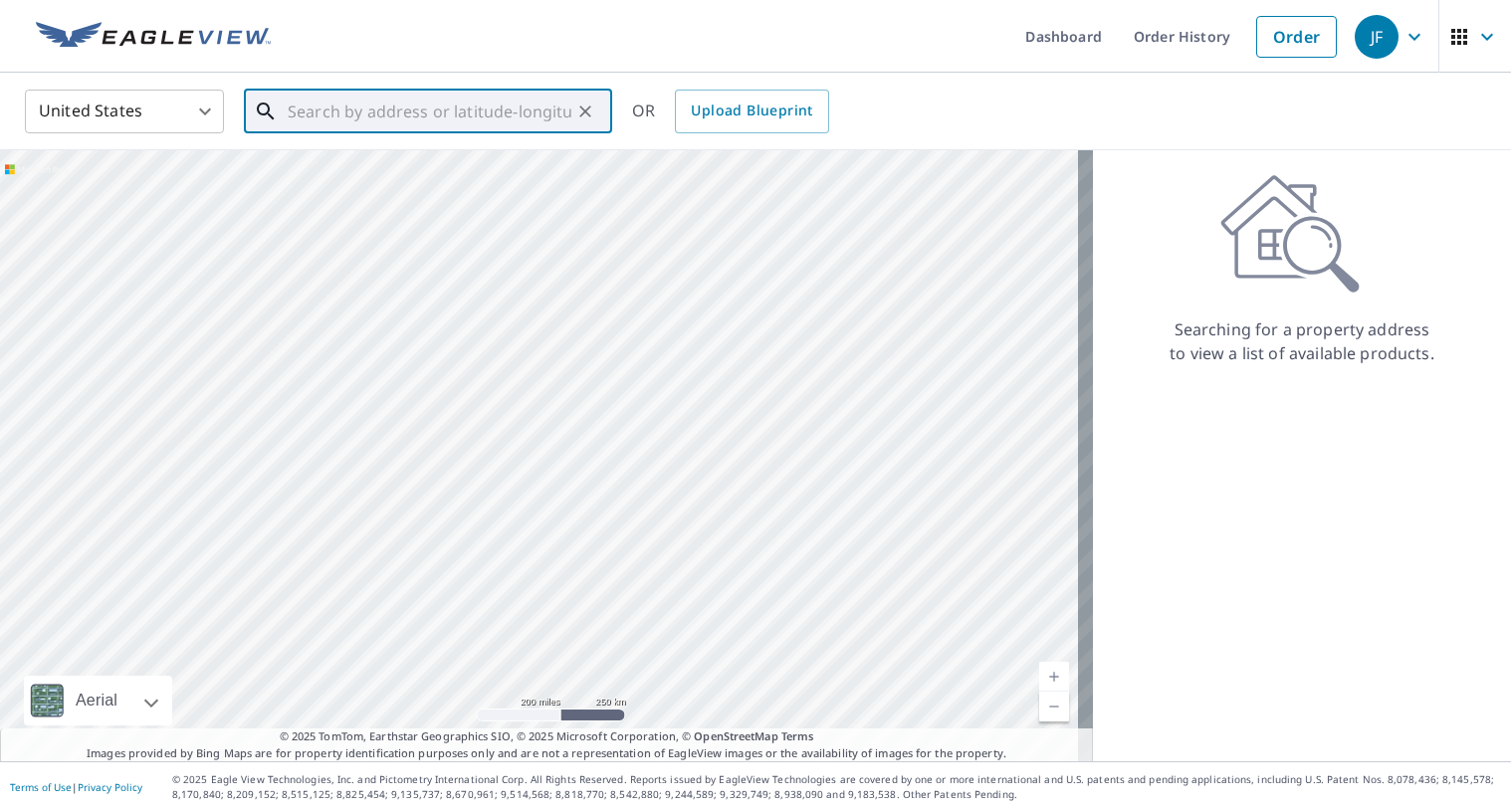 paste on "[NUMBER] [STREET]" 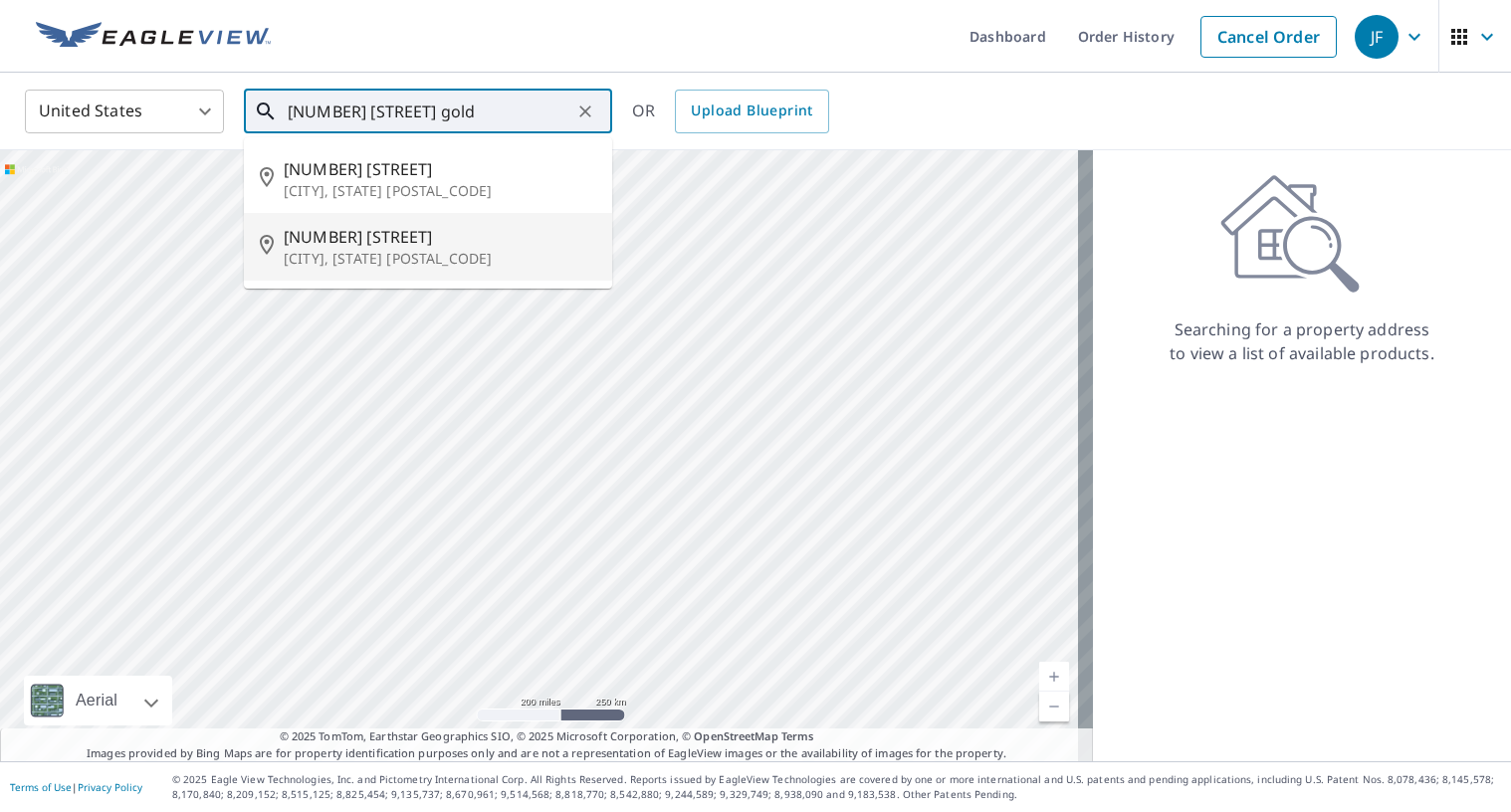 click on "[CITY], [STATE] [POSTAL_CODE]" at bounding box center [440, 259] 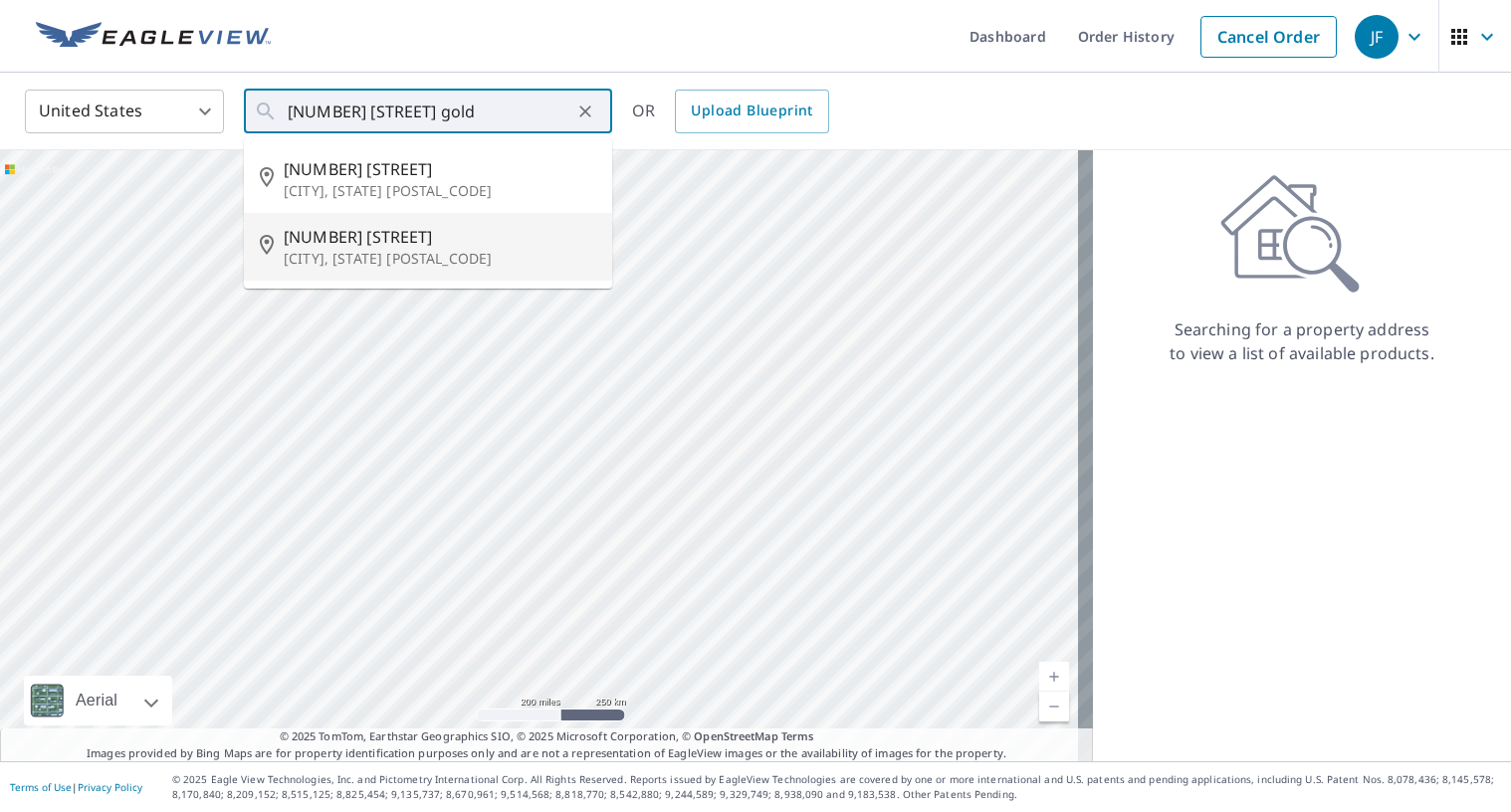 type on "[NUMBER] [STREET] [CITY], [STATE] [POSTAL_CODE]" 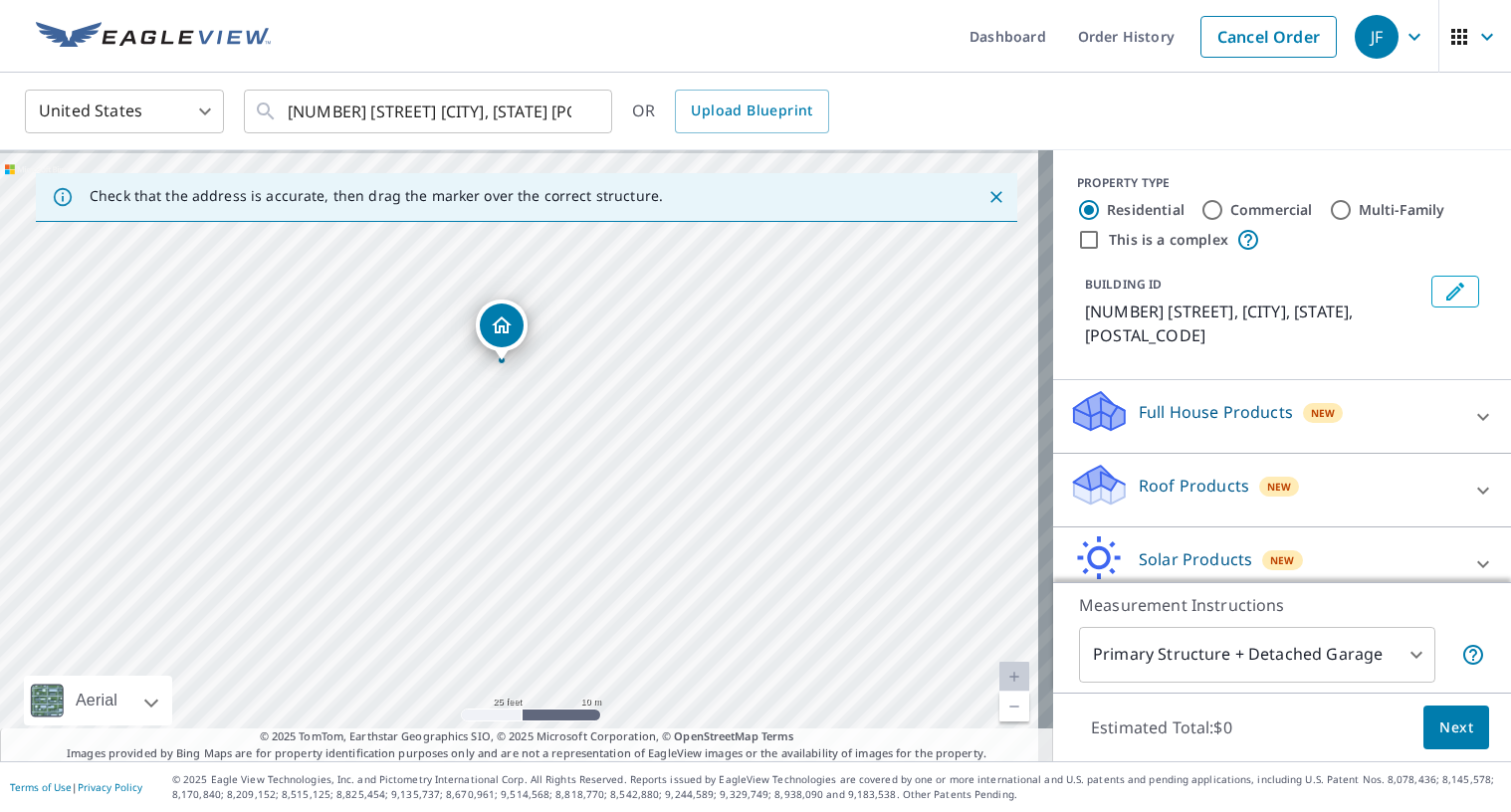 drag, startPoint x: 562, startPoint y: 386, endPoint x: 416, endPoint y: 553, distance: 221.822 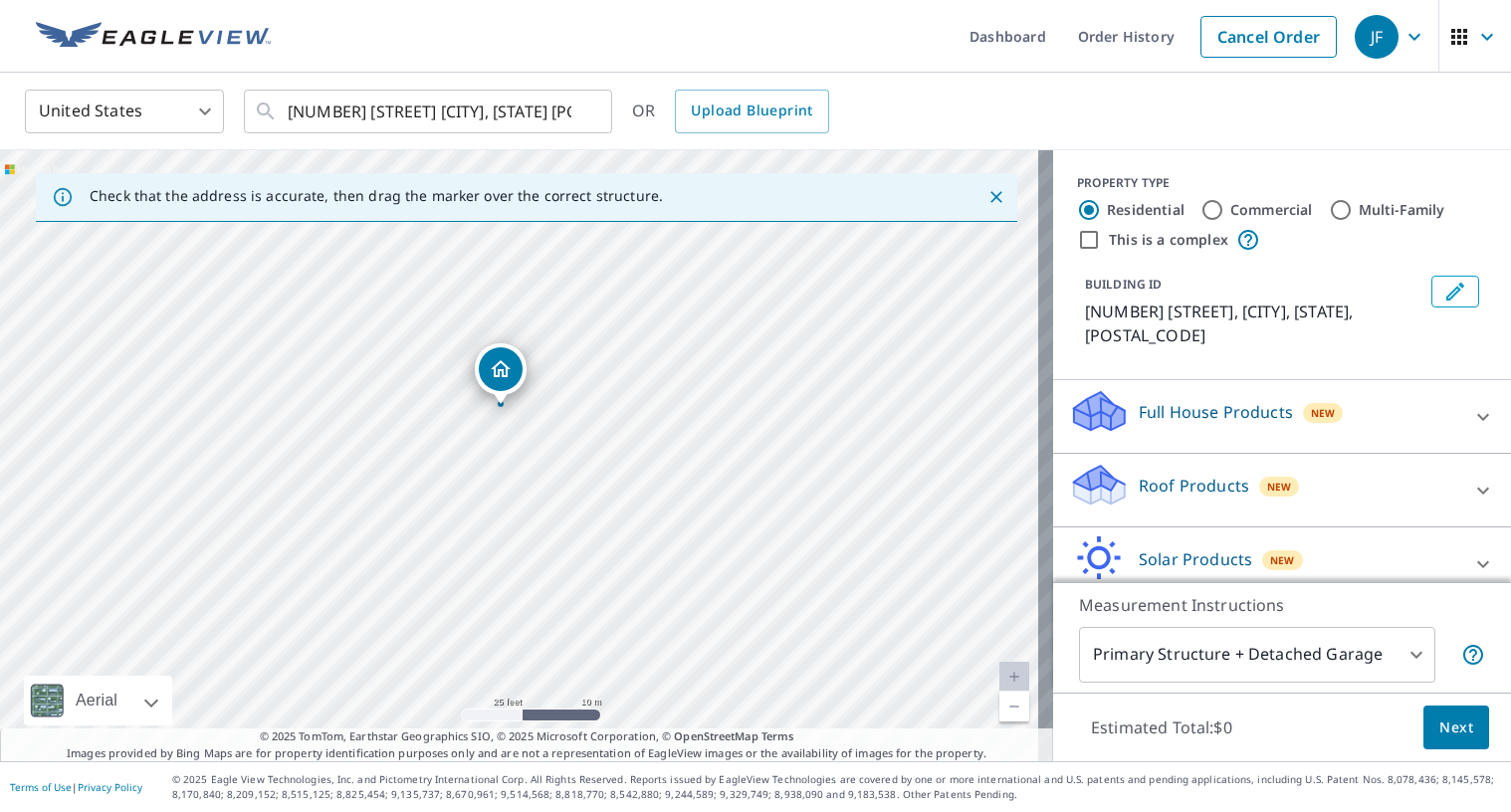 drag, startPoint x: 496, startPoint y: 324, endPoint x: 495, endPoint y: 368, distance: 44.011362 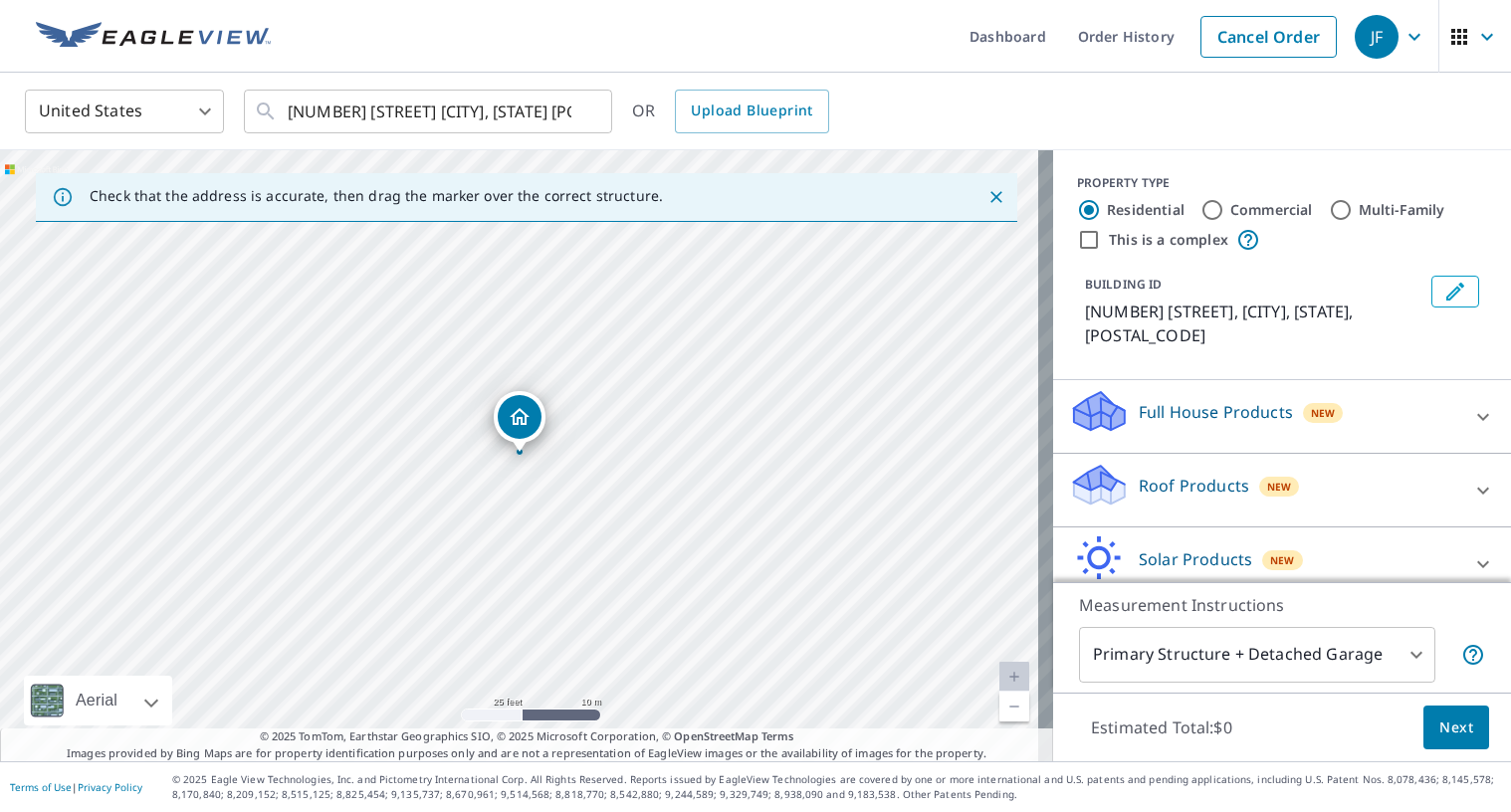 click on "Commercial" at bounding box center (1212, 210) 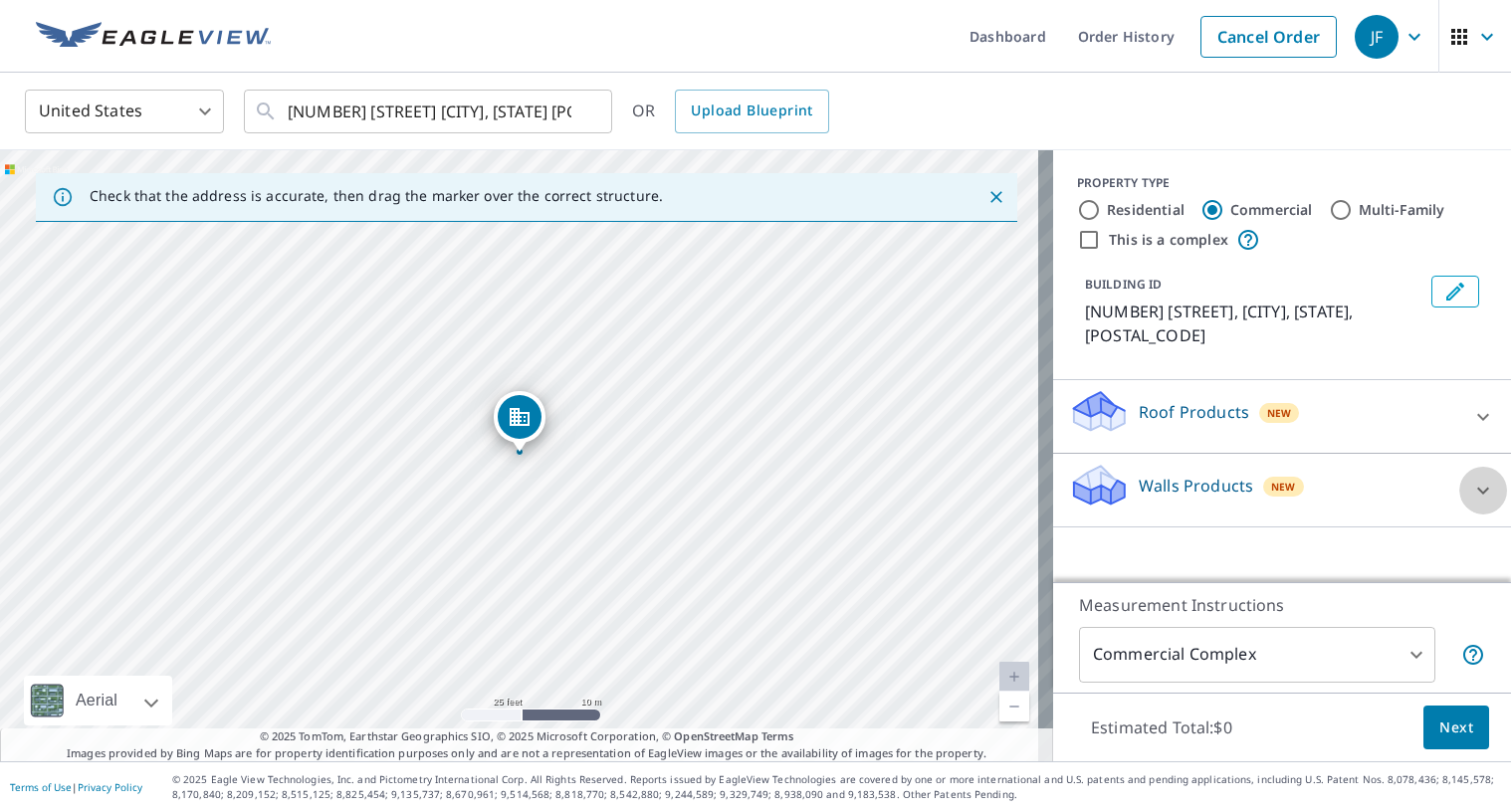 click at bounding box center (1483, 491) 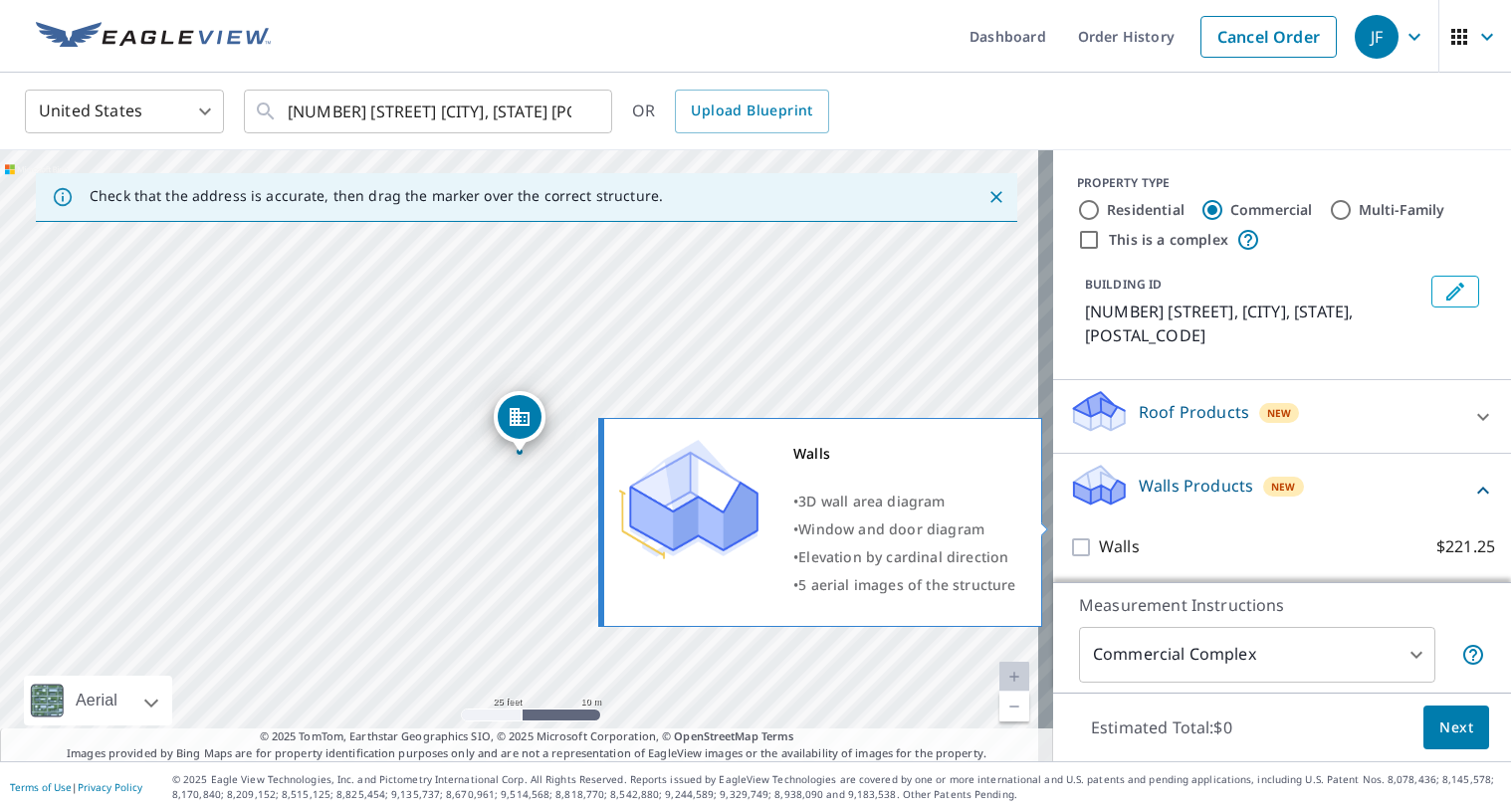 click on "Walls $221.25" at bounding box center [1084, 547] 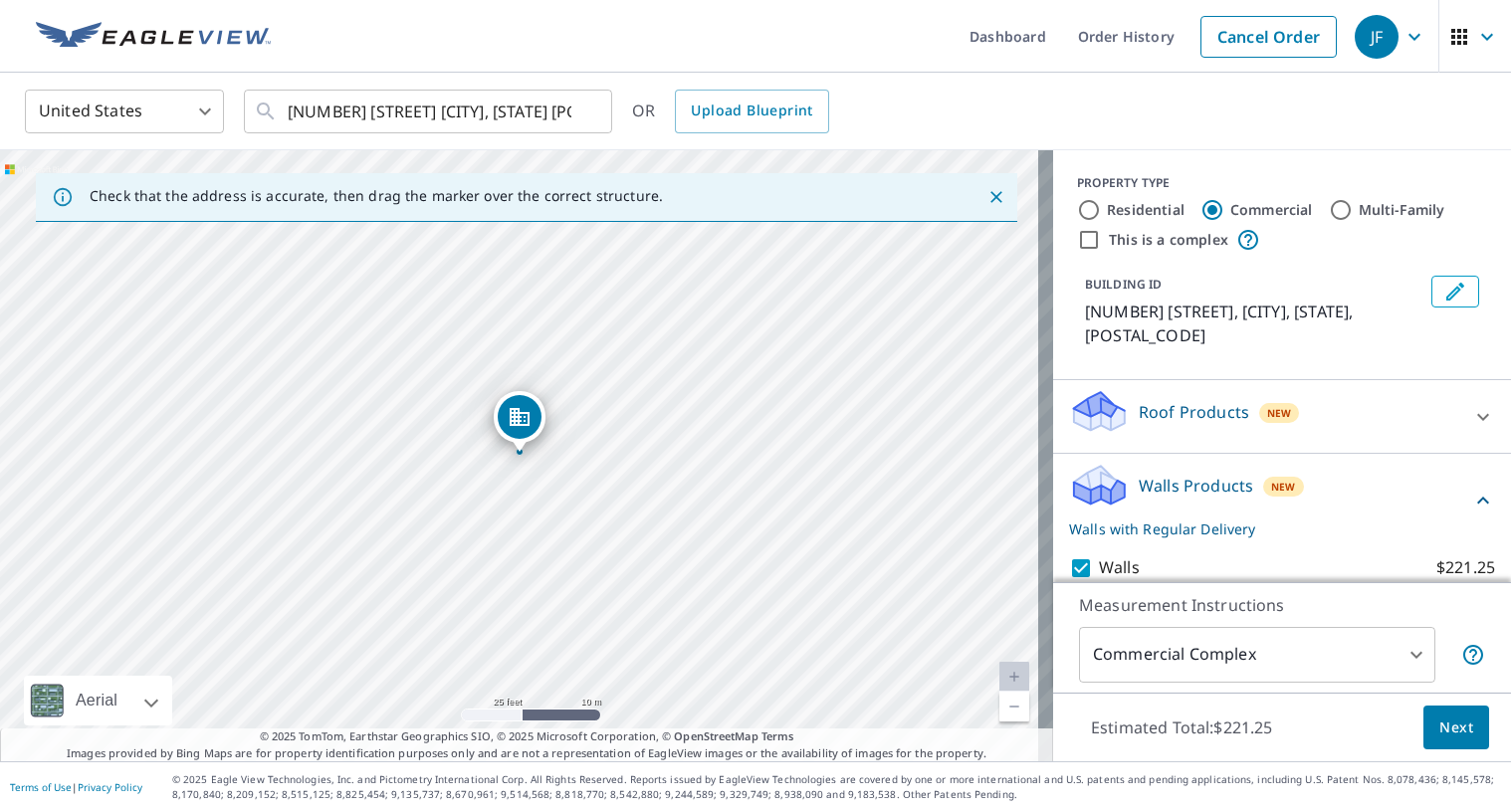 scroll, scrollTop: 43, scrollLeft: 0, axis: vertical 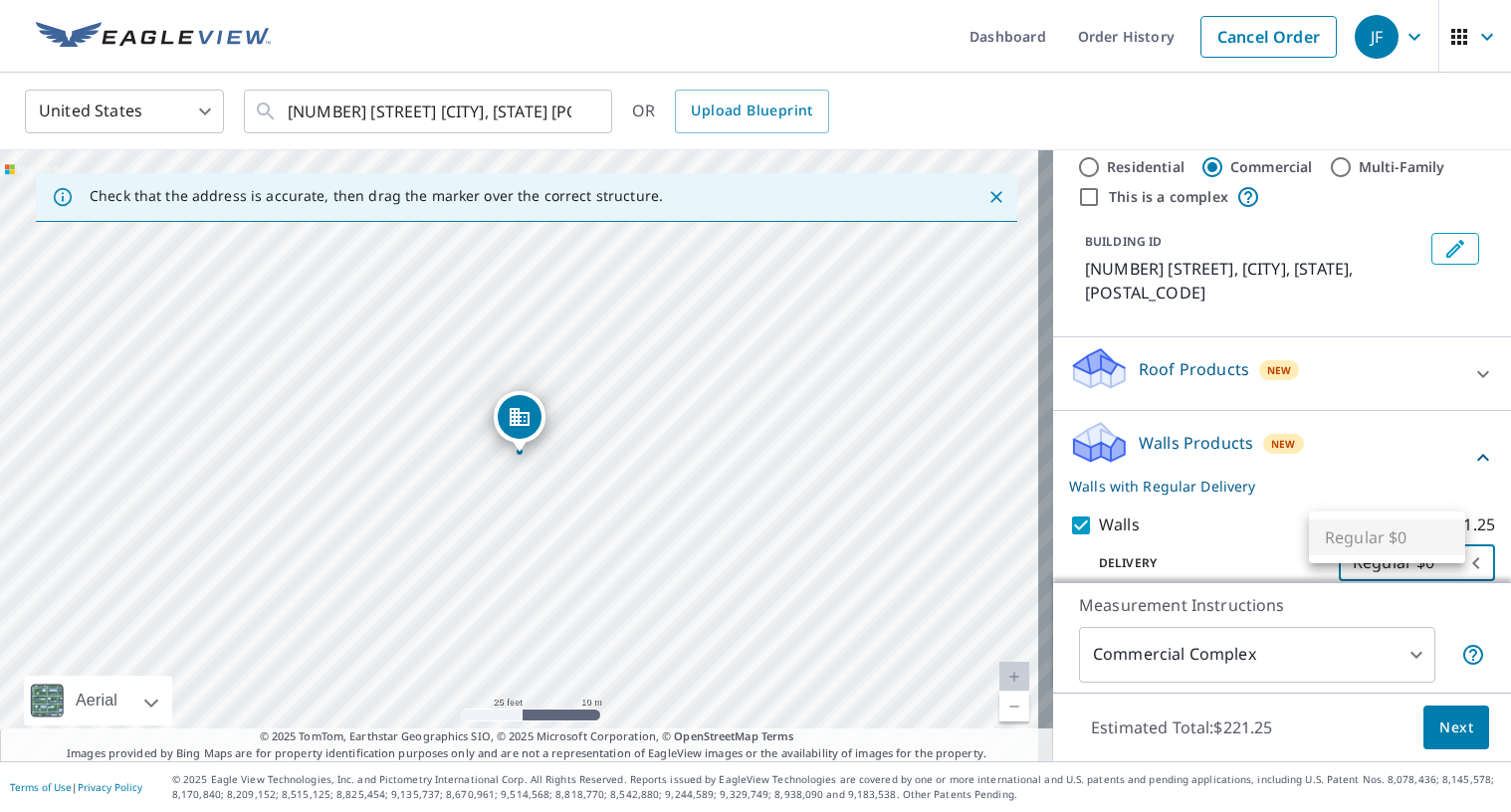 click on "JF JF
Dashboard Order History Cancel Order JF United States US ​ [NUMBER] [STREET] [CITY], [STATE] [POSTAL_CODE] ​ OR Upload Blueprint Check that the address is accurate, then drag the marker over the correct structure. [NUMBER] [STREET] [CITY], [STATE] [POSTAL_CODE] Aerial Road A standard road map Aerial A detailed look from above Labels Labels 25 feet 10 m © 2025 TomTom, © Vexcel Imaging, © 2025 Microsoft Corporation,  © OpenStreetMap Terms © 2025 TomTom, Earthstar Geographics SIO, © 2025 Microsoft Corporation, ©   OpenStreetMap   Terms Images provided by Bing Maps are for property identification purposes only and are not a representation of EagleView images or the availability of images for the property. PROPERTY TYPE Residential Commercial Multi-Family This is a complex BUILDING ID [NUMBER] [STREET], [CITY], [STATE], [POSTAL_CODE] Roof Products New Premium $73.75 Gutter $23.25 Bid Perfect™ $49 Walls Products New Walls with Regular Delivery Walls $221.25 Delivery Regular $0 8 ​ Measurement Instructions Commercial Complex 4 ​" at bounding box center (756, 406) 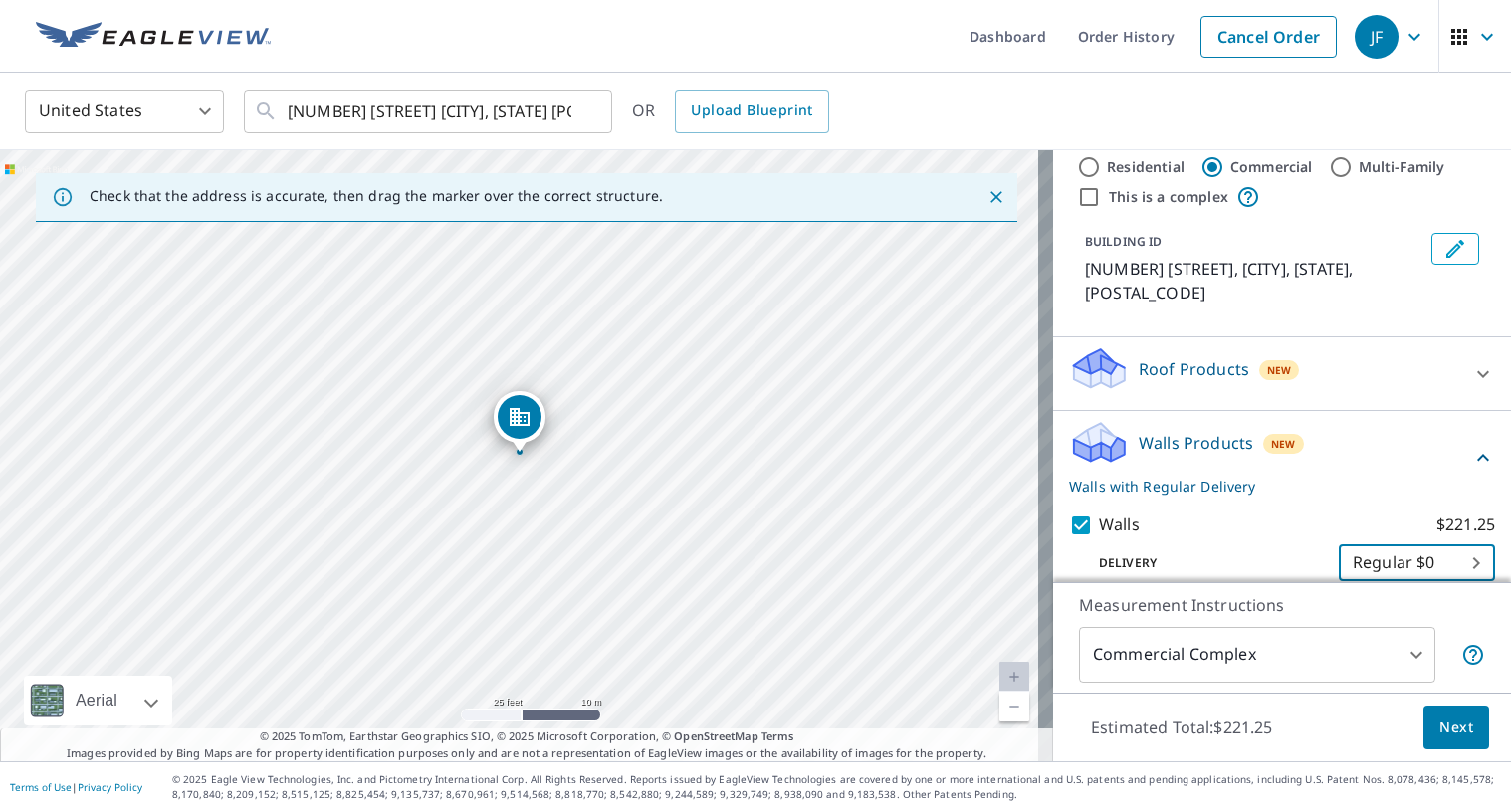 click on "JF JF
Dashboard Order History Cancel Order JF United States US ​ [NUMBER] [STREET] [CITY], [STATE] [POSTAL_CODE] ​ OR Upload Blueprint Check that the address is accurate, then drag the marker over the correct structure. [NUMBER] [STREET] [CITY], [STATE] [POSTAL_CODE] Aerial Road A standard road map Aerial A detailed look from above Labels Labels 25 feet 10 m © 2025 TomTom, © Vexcel Imaging, © 2025 Microsoft Corporation,  © OpenStreetMap Terms © 2025 TomTom, Earthstar Geographics SIO, © 2025 Microsoft Corporation, ©   OpenStreetMap   Terms Images provided by Bing Maps are for property identification purposes only and are not a representation of EagleView images or the availability of images for the property. PROPERTY TYPE Residential Commercial Multi-Family This is a complex BUILDING ID [NUMBER] [STREET], [CITY], [STATE], [POSTAL_CODE] Roof Products New Premium $73.75 Gutter $23.25 Bid Perfect™ $49 Walls Products New Walls with Regular Delivery Walls $221.25 Delivery Regular $0 8 ​ Measurement Instructions Commercial Complex 4 ​" at bounding box center (756, 406) 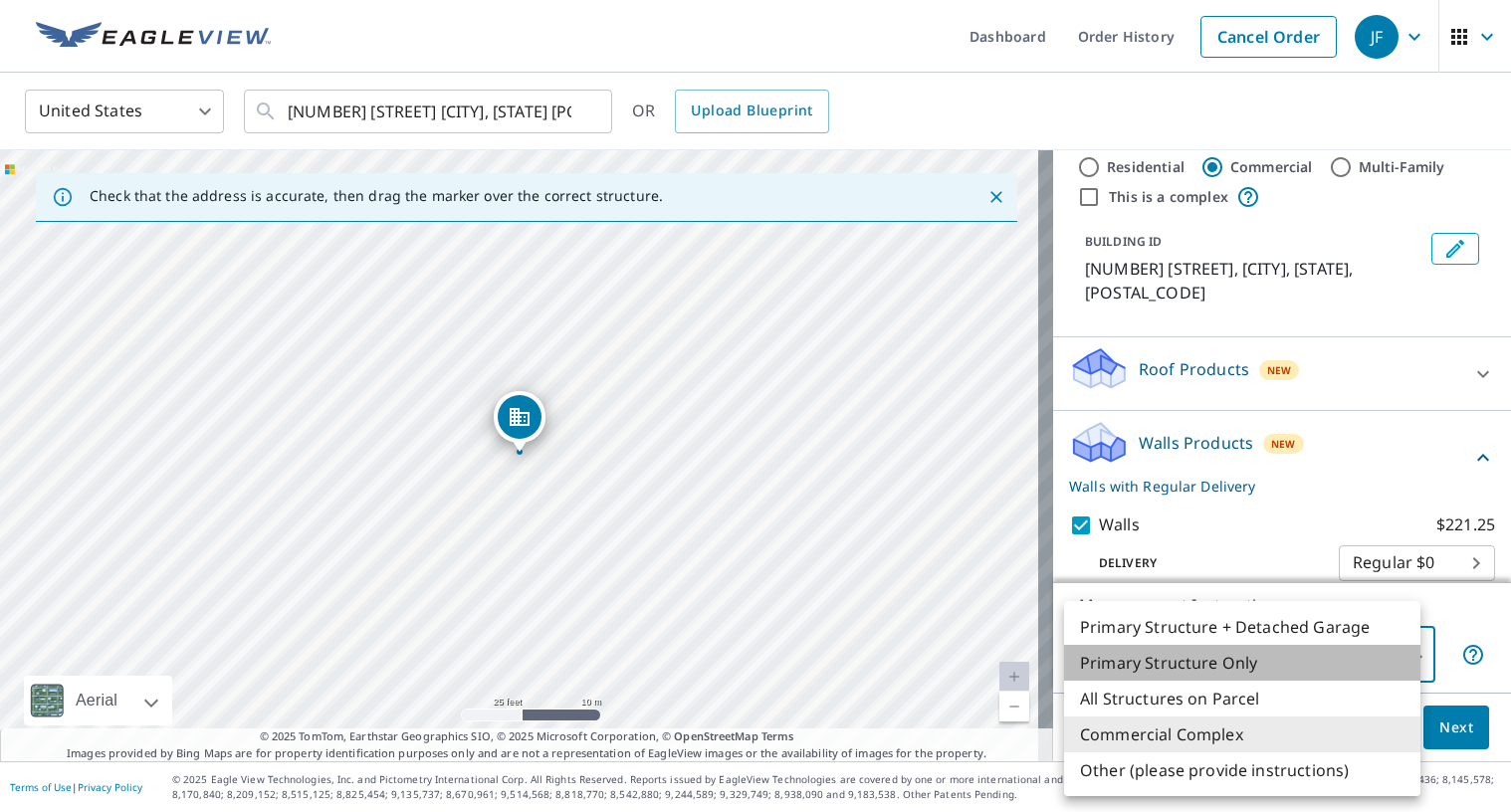 click on "Primary Structure Only" at bounding box center [1242, 663] 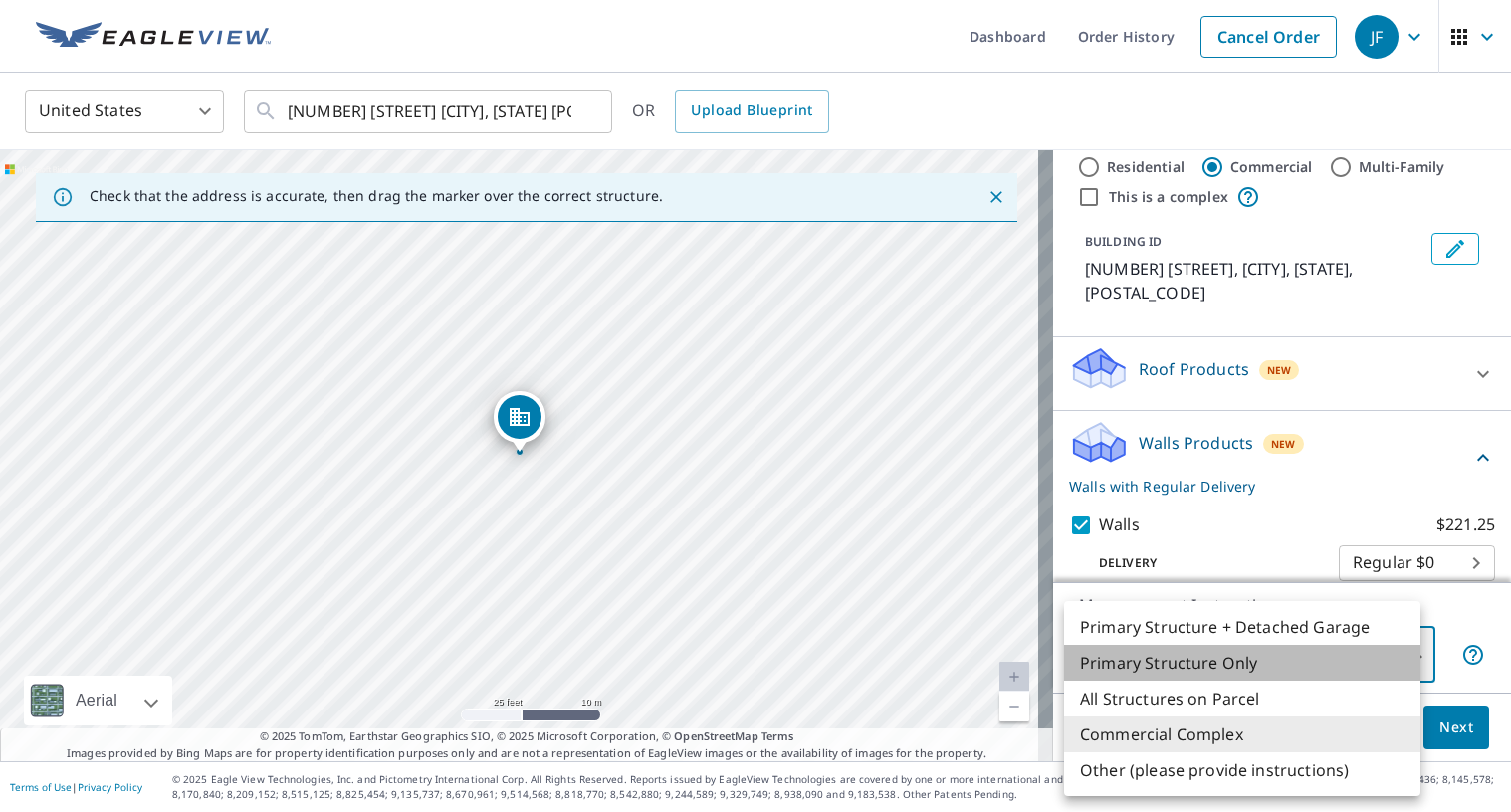 type on "2" 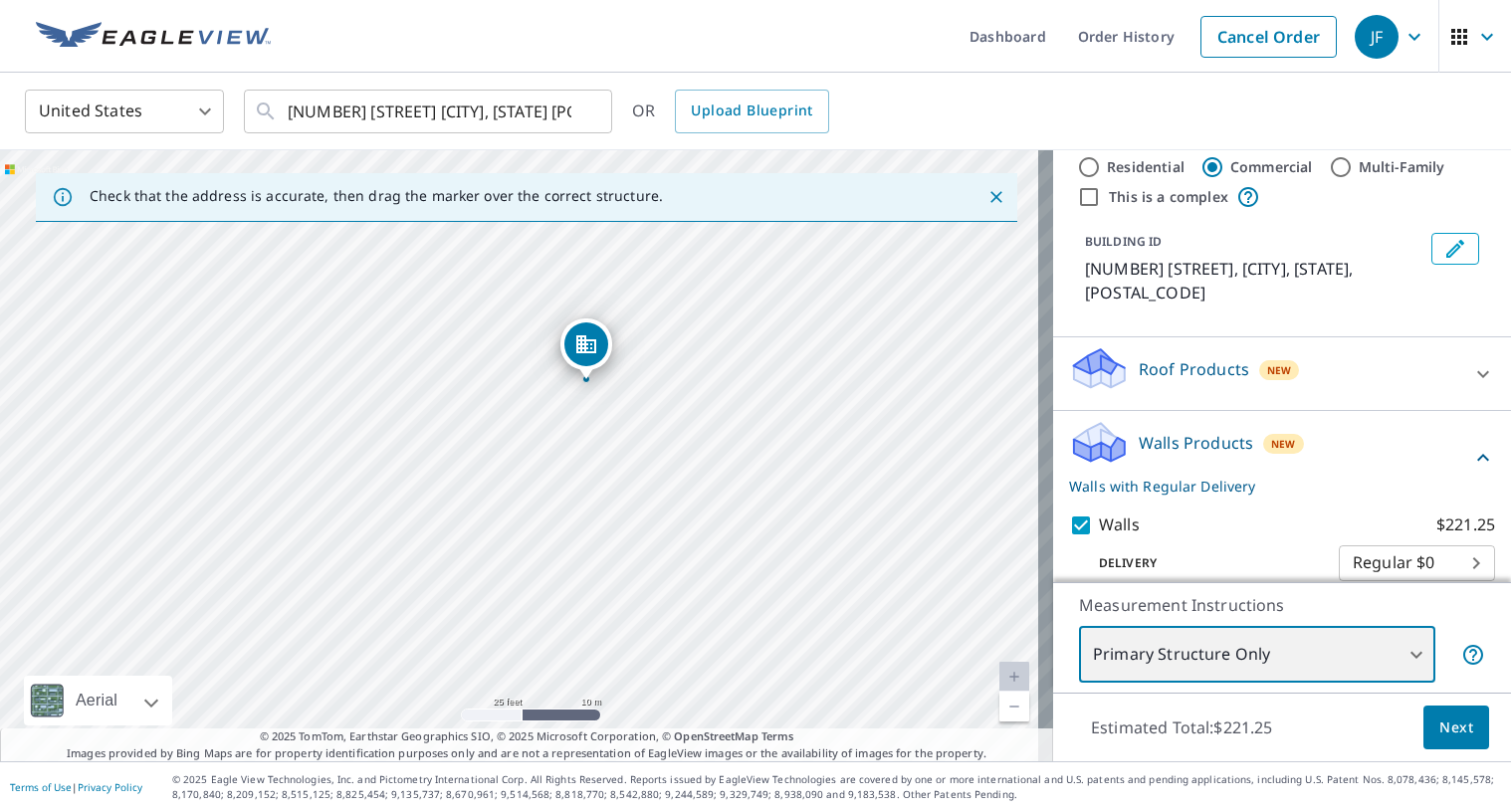 drag, startPoint x: 646, startPoint y: 501, endPoint x: 705, endPoint y: 428, distance: 93.8616 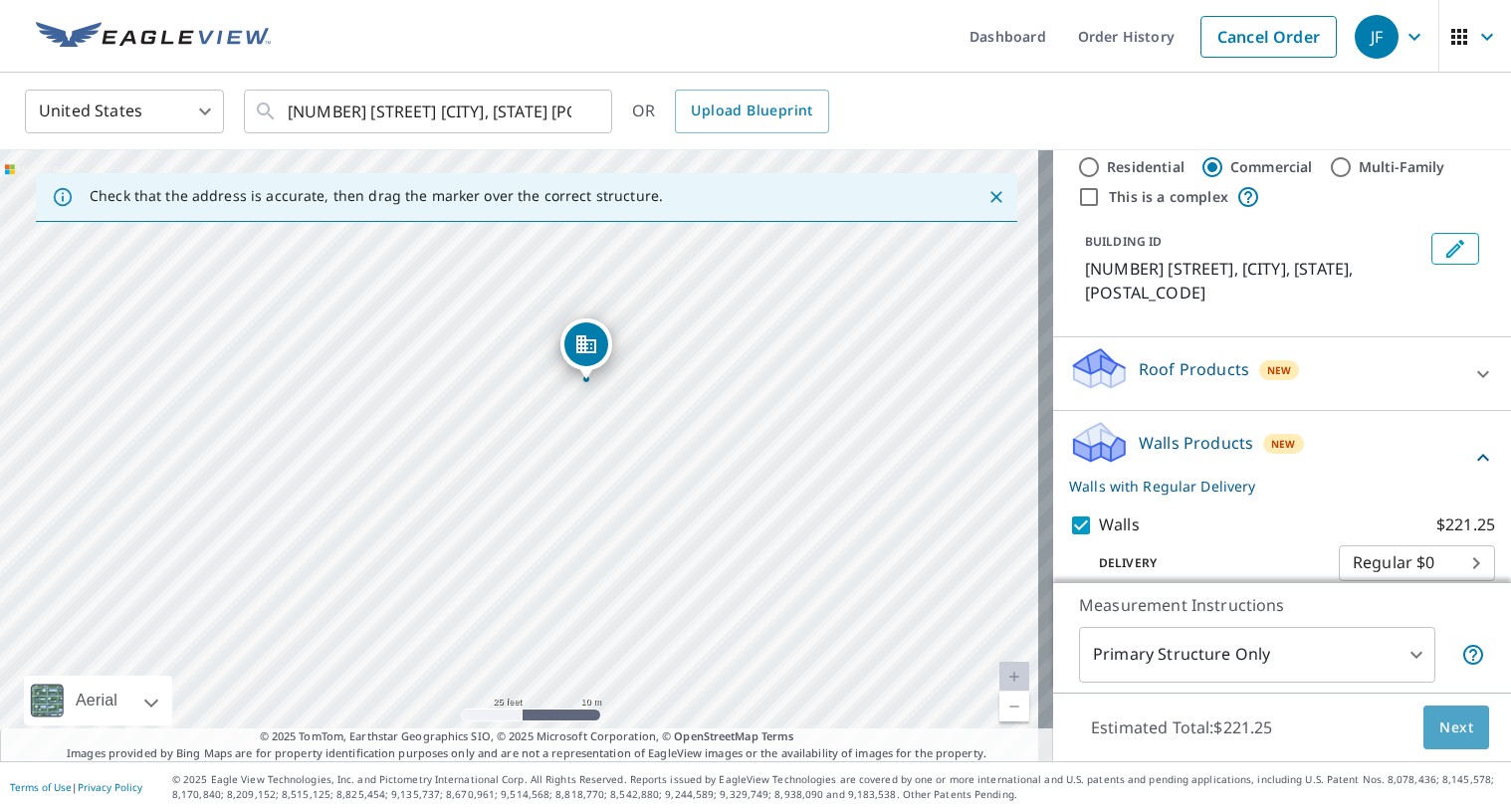 click on "Next" at bounding box center (1456, 727) 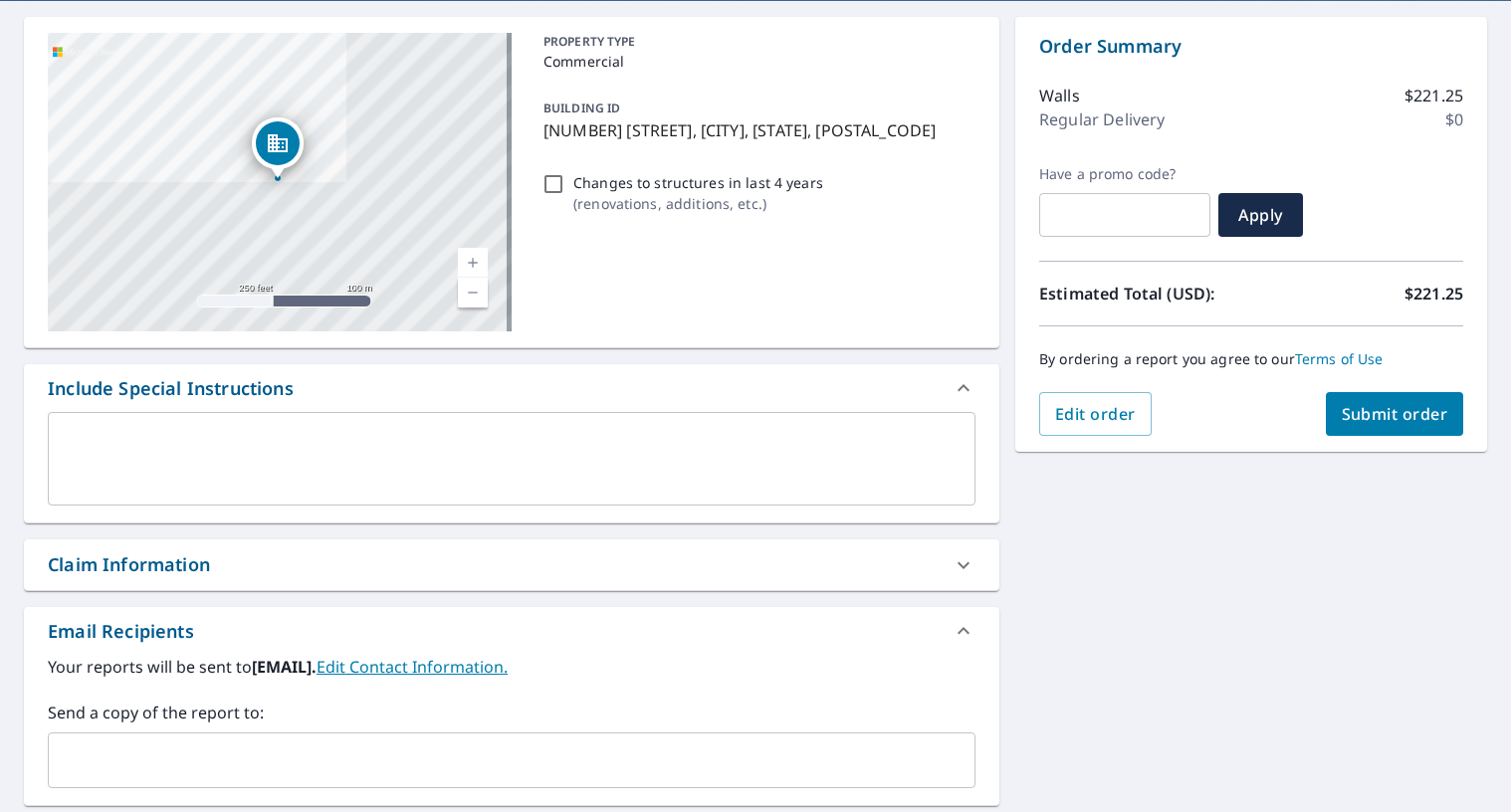 scroll, scrollTop: 299, scrollLeft: 0, axis: vertical 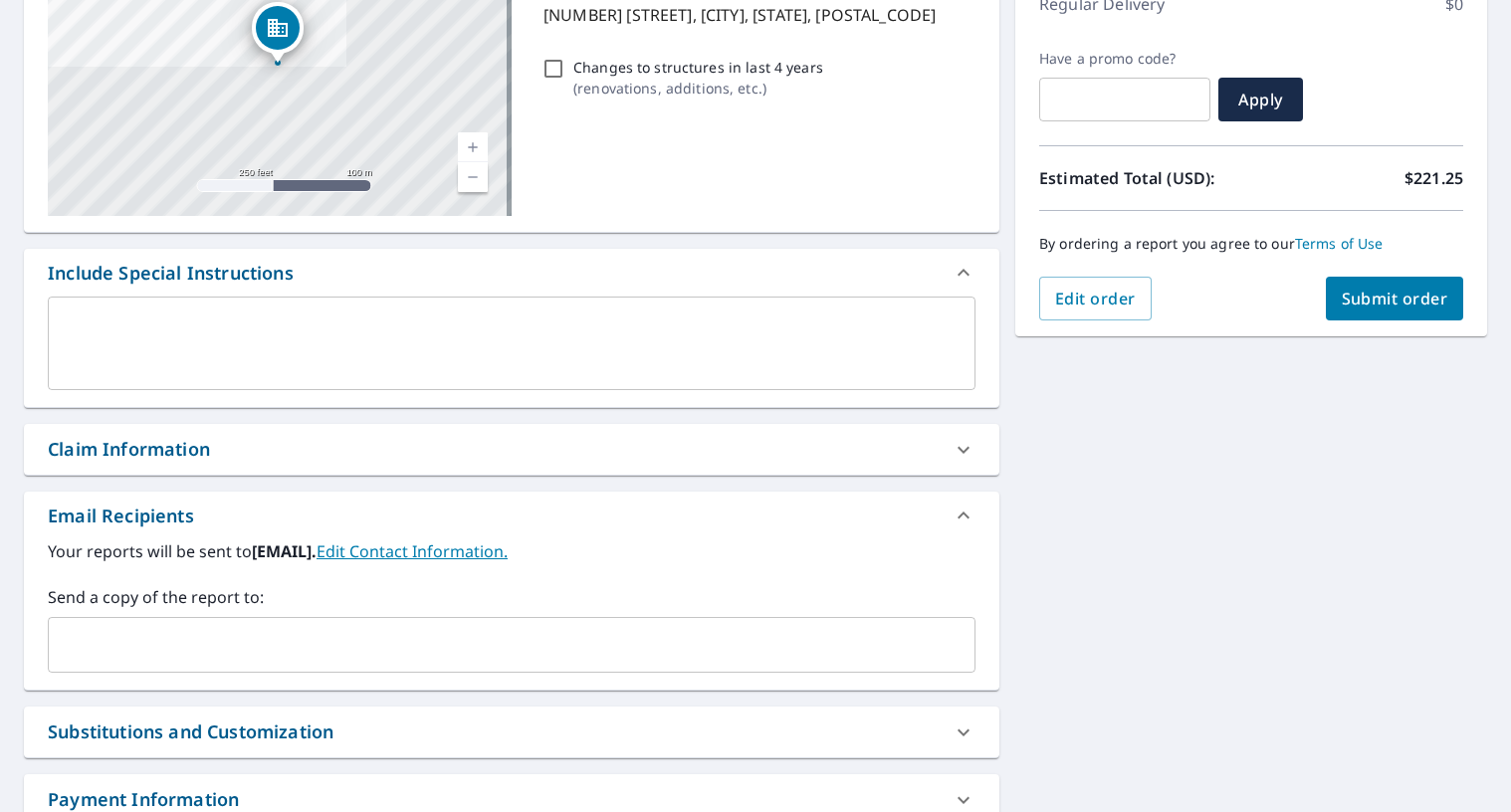 click on "Claim Information" at bounding box center [512, 449] 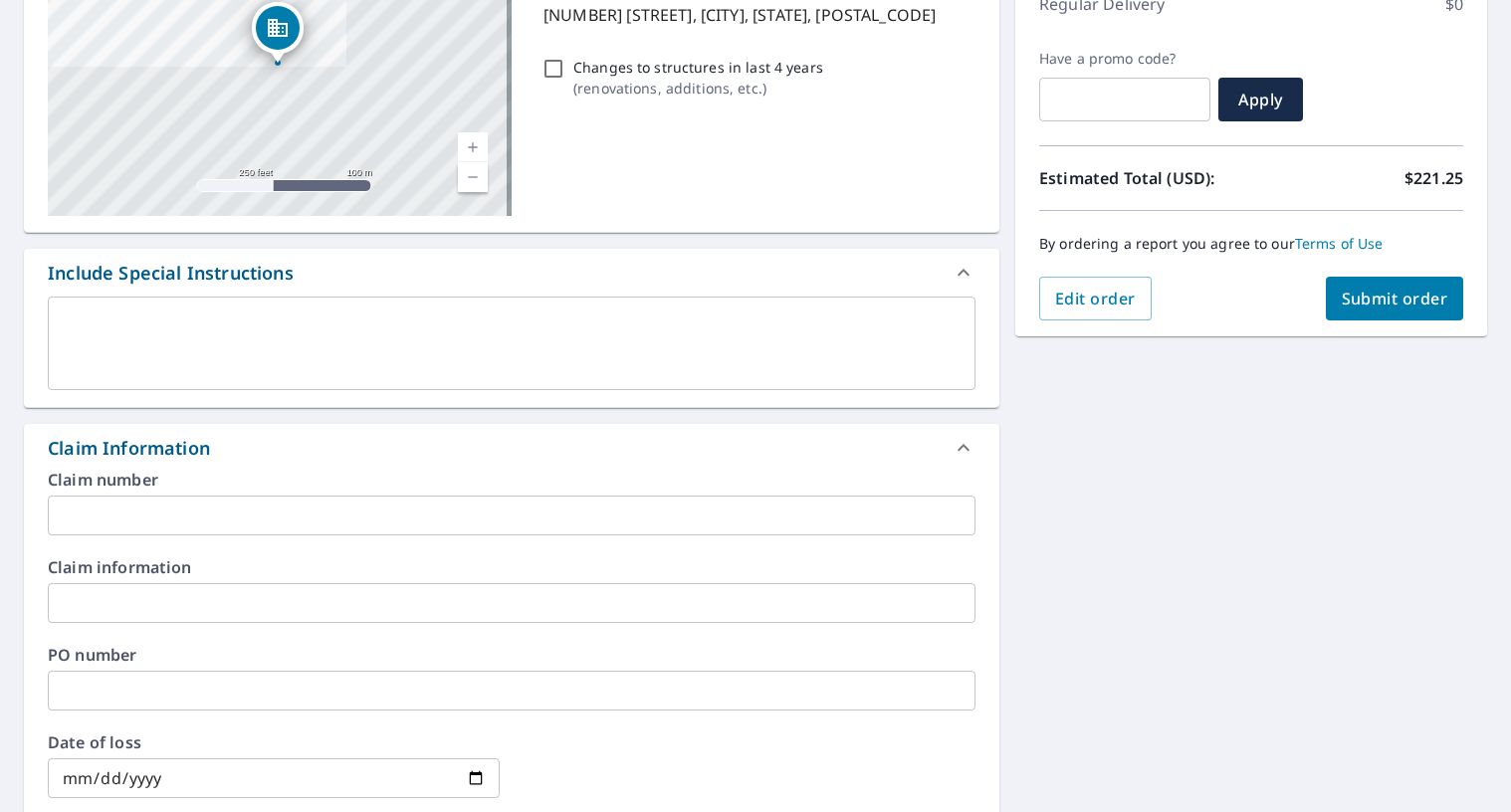 click at bounding box center [512, 603] 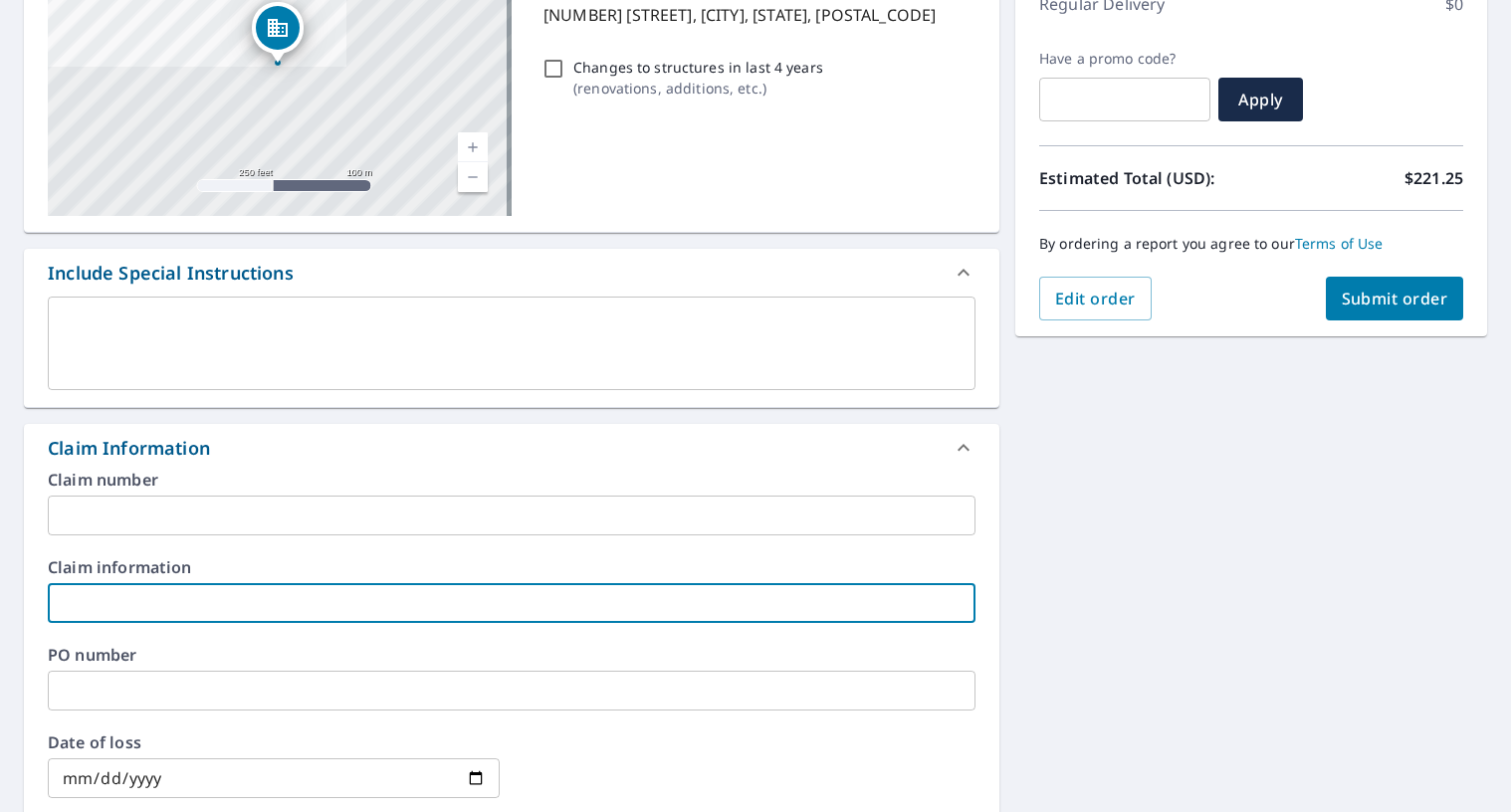 type on "M" 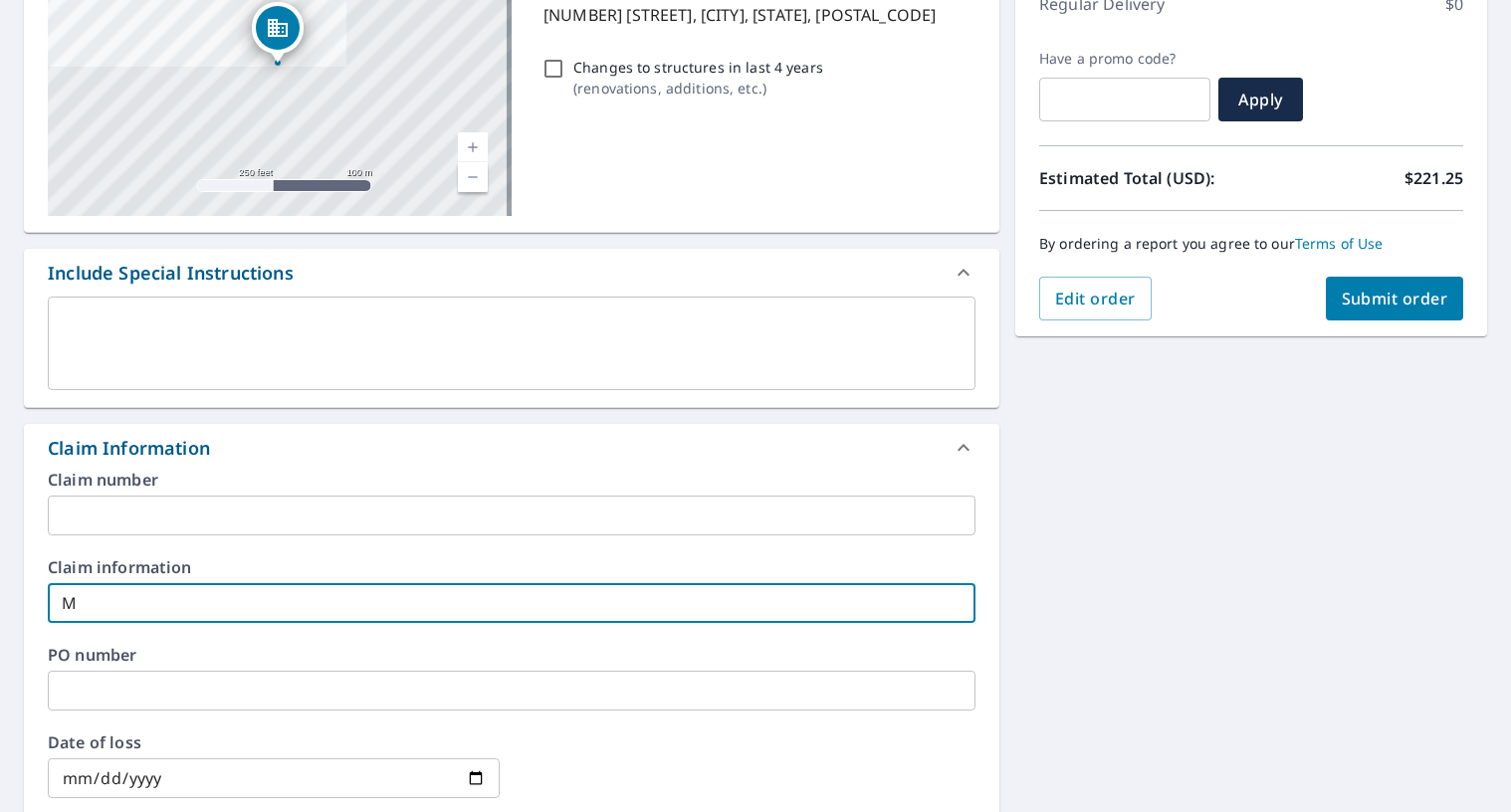 type on "[FIRST]" 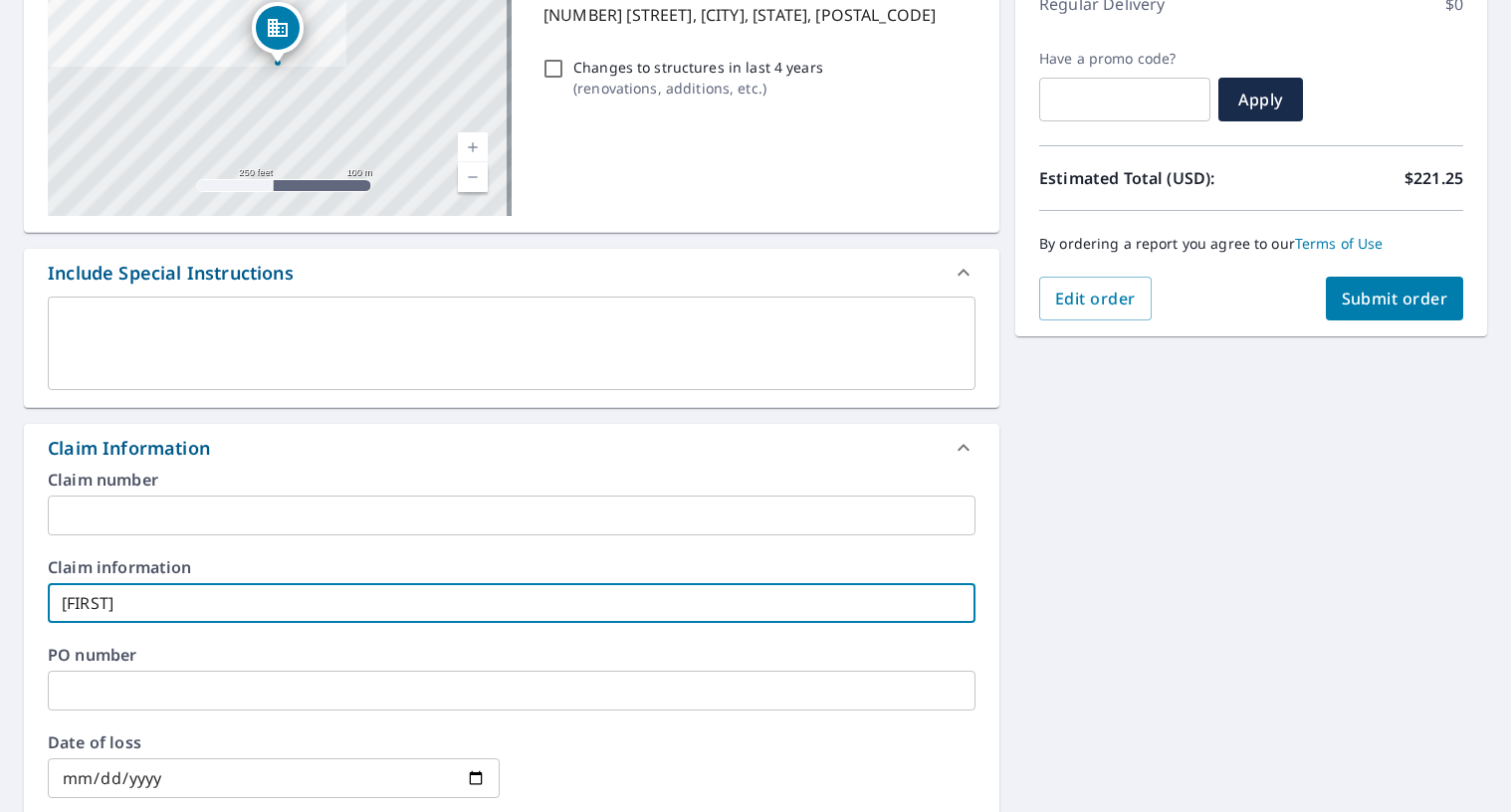 type on "[FIRST]" 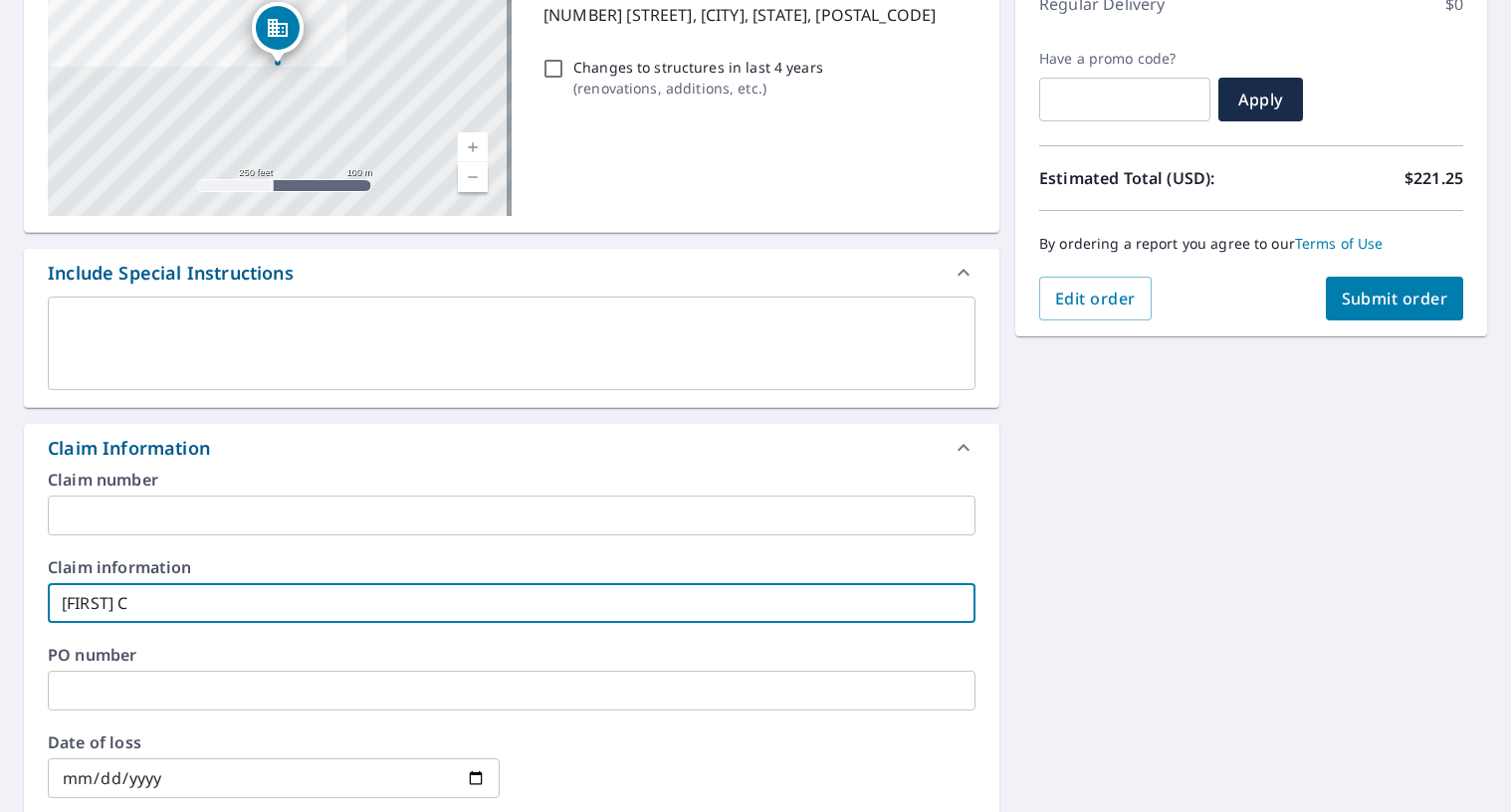 type on "[COUNTY] Co" 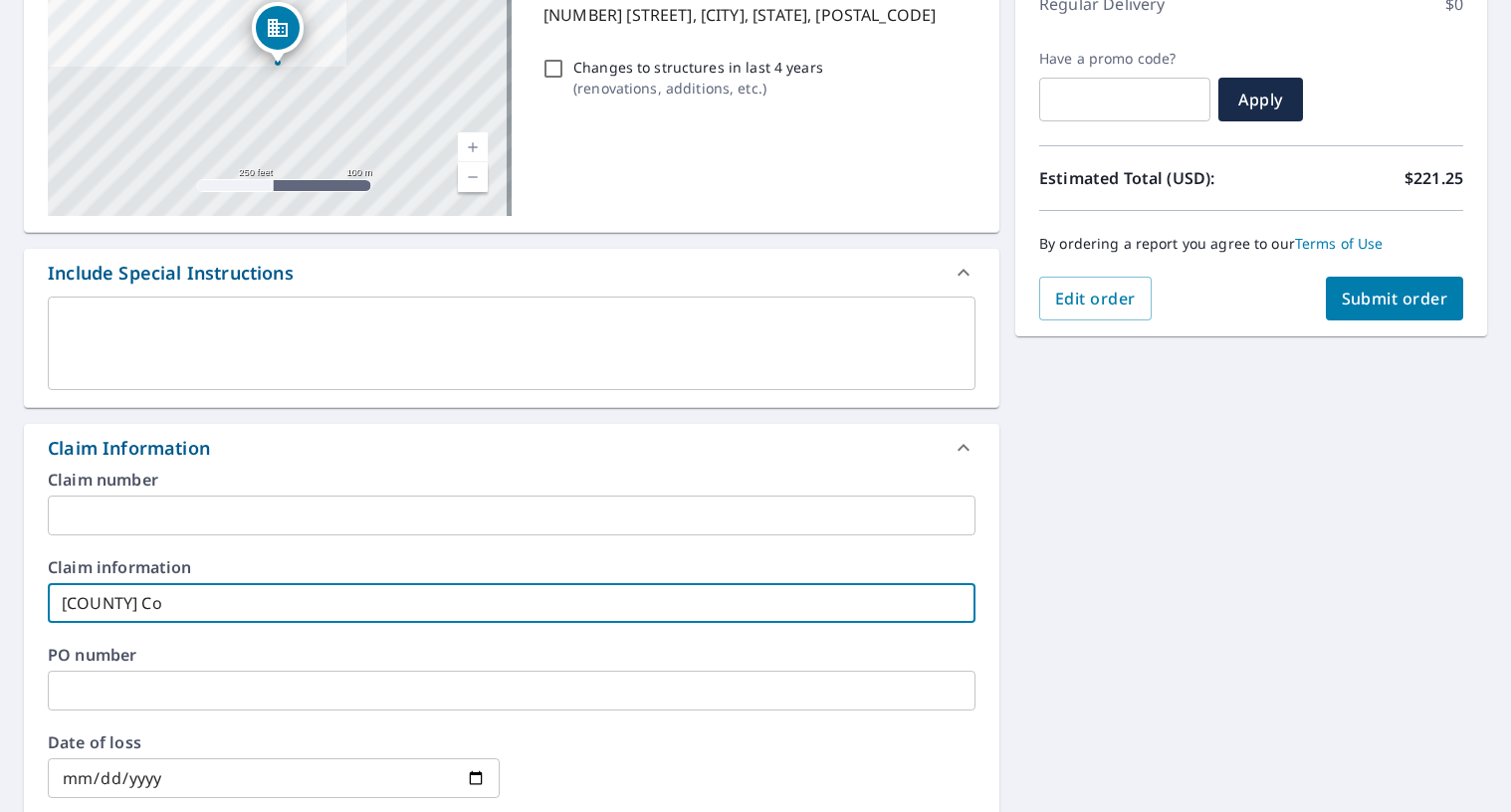 checkbox on "true" 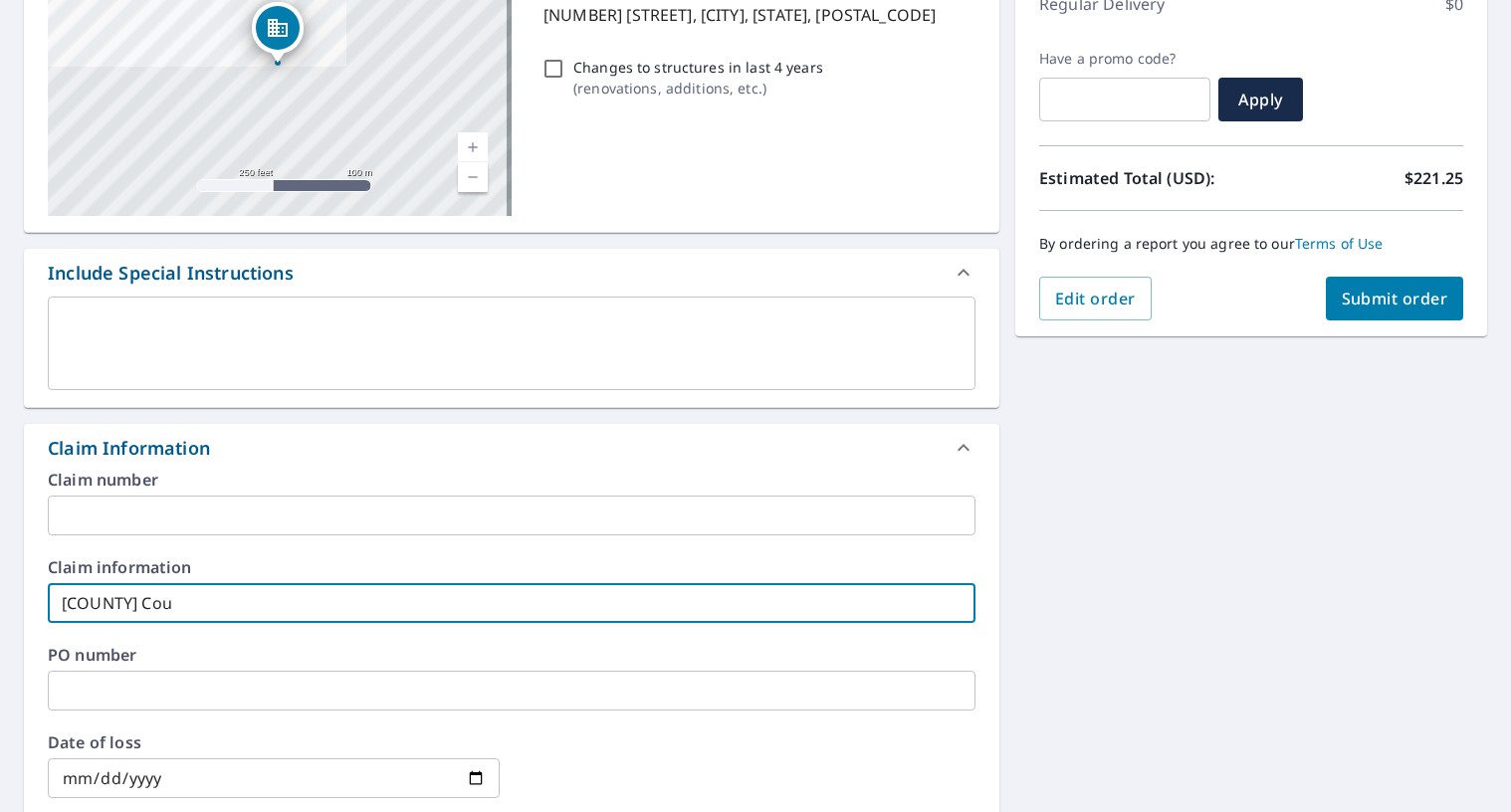 checkbox on "true" 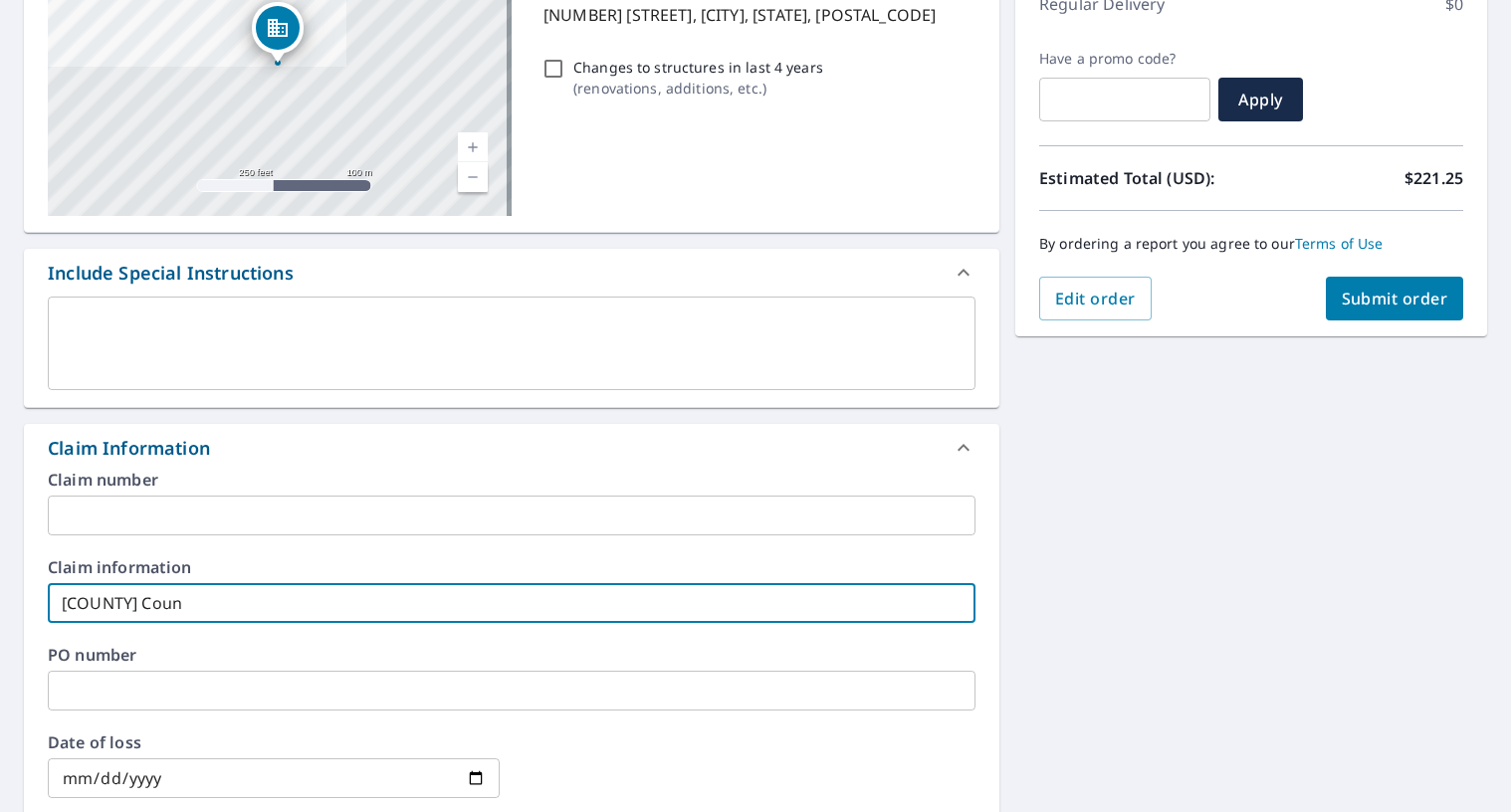 type on "[COUNTY]" 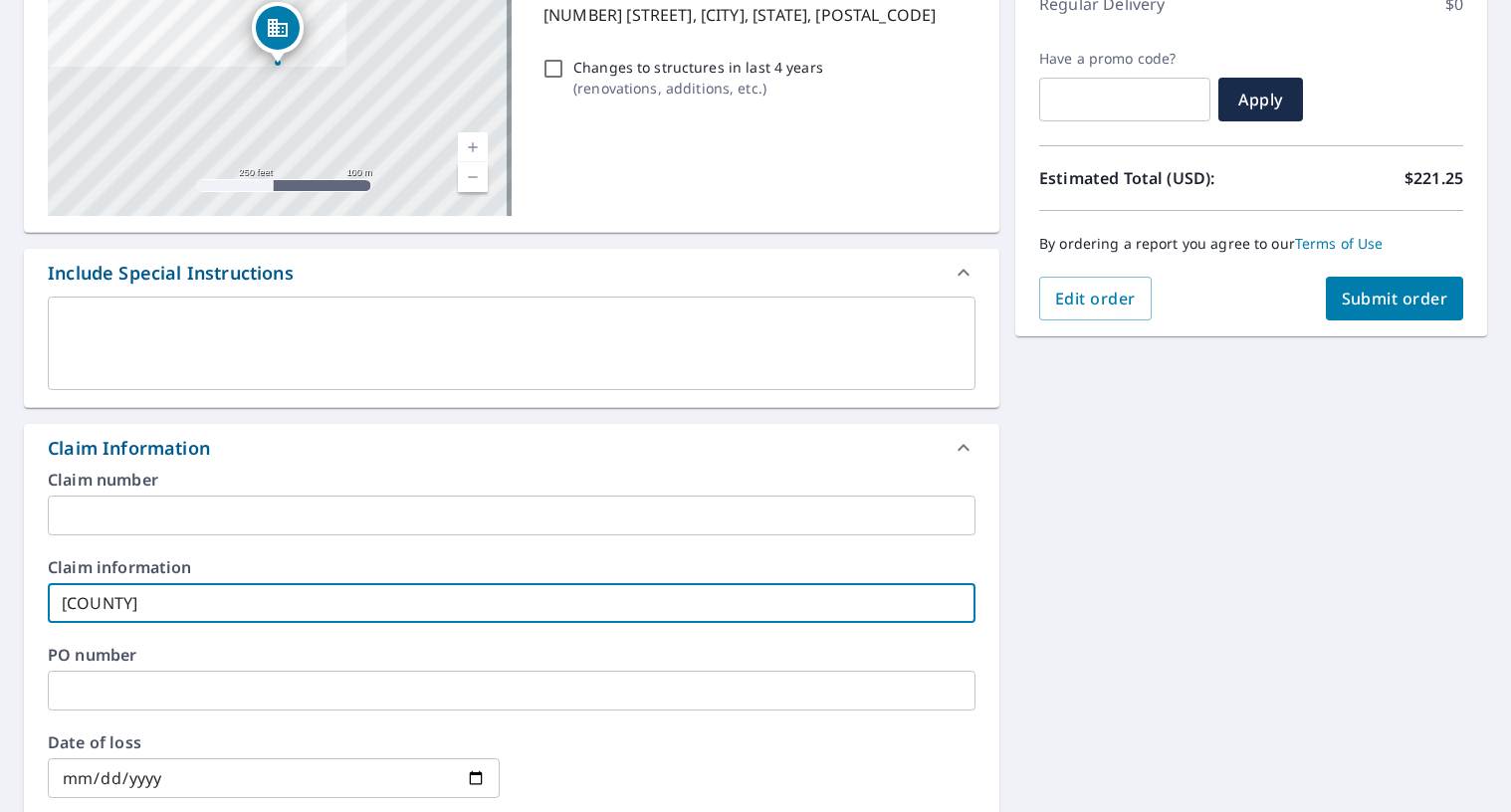 checkbox on "true" 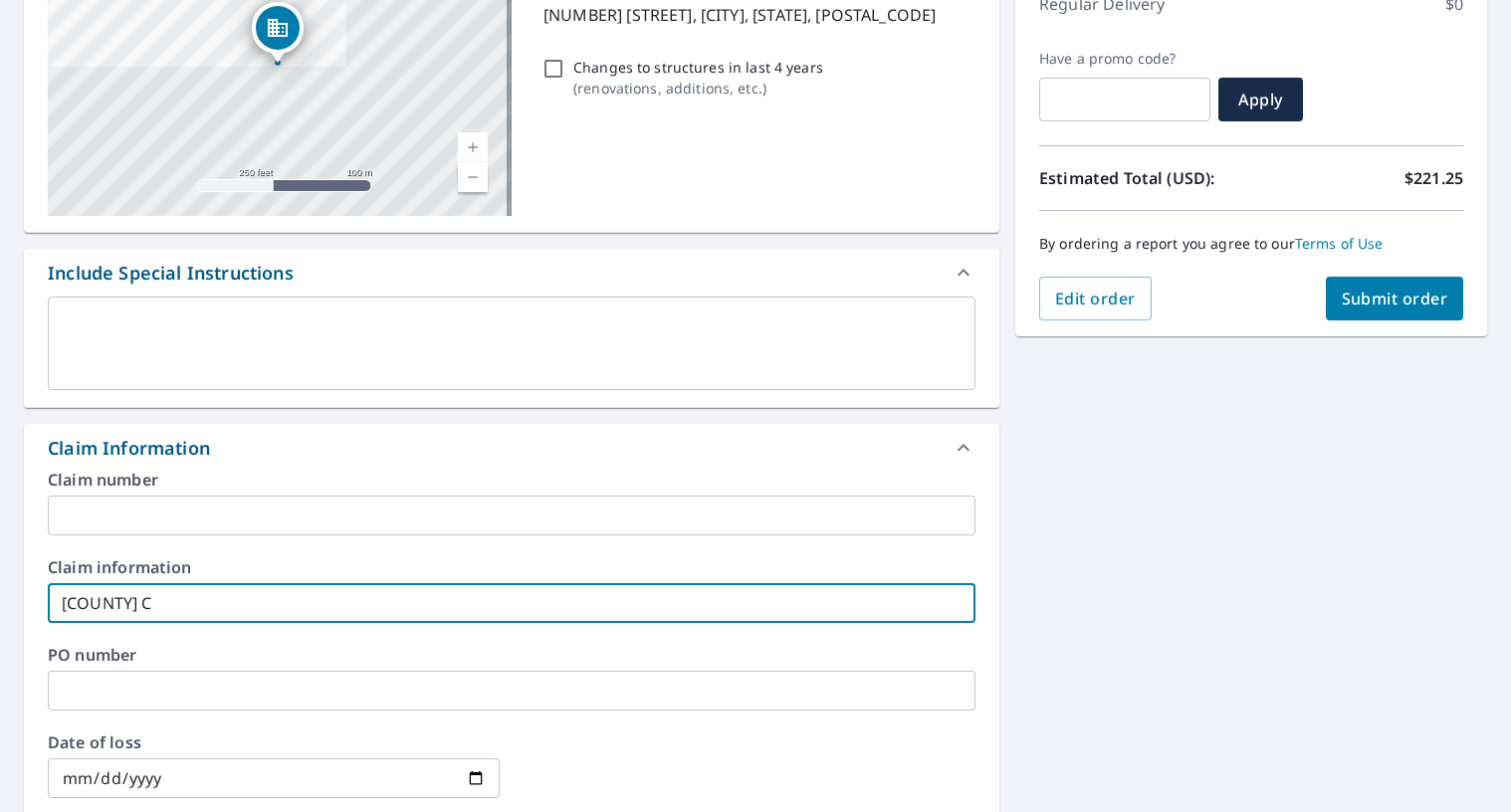 type on "[COUNTY] Co" 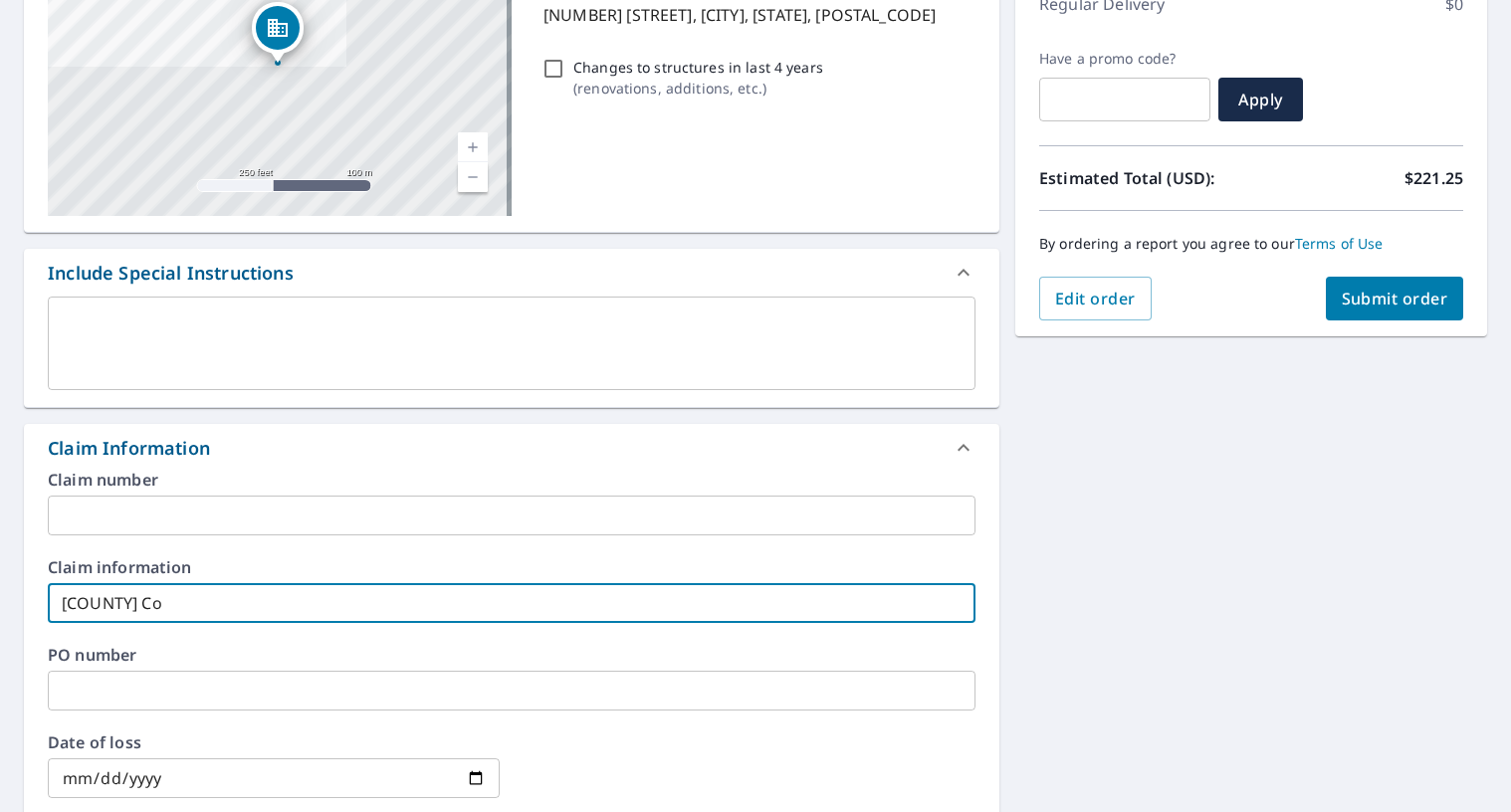 type on "[COUNTY] Cou" 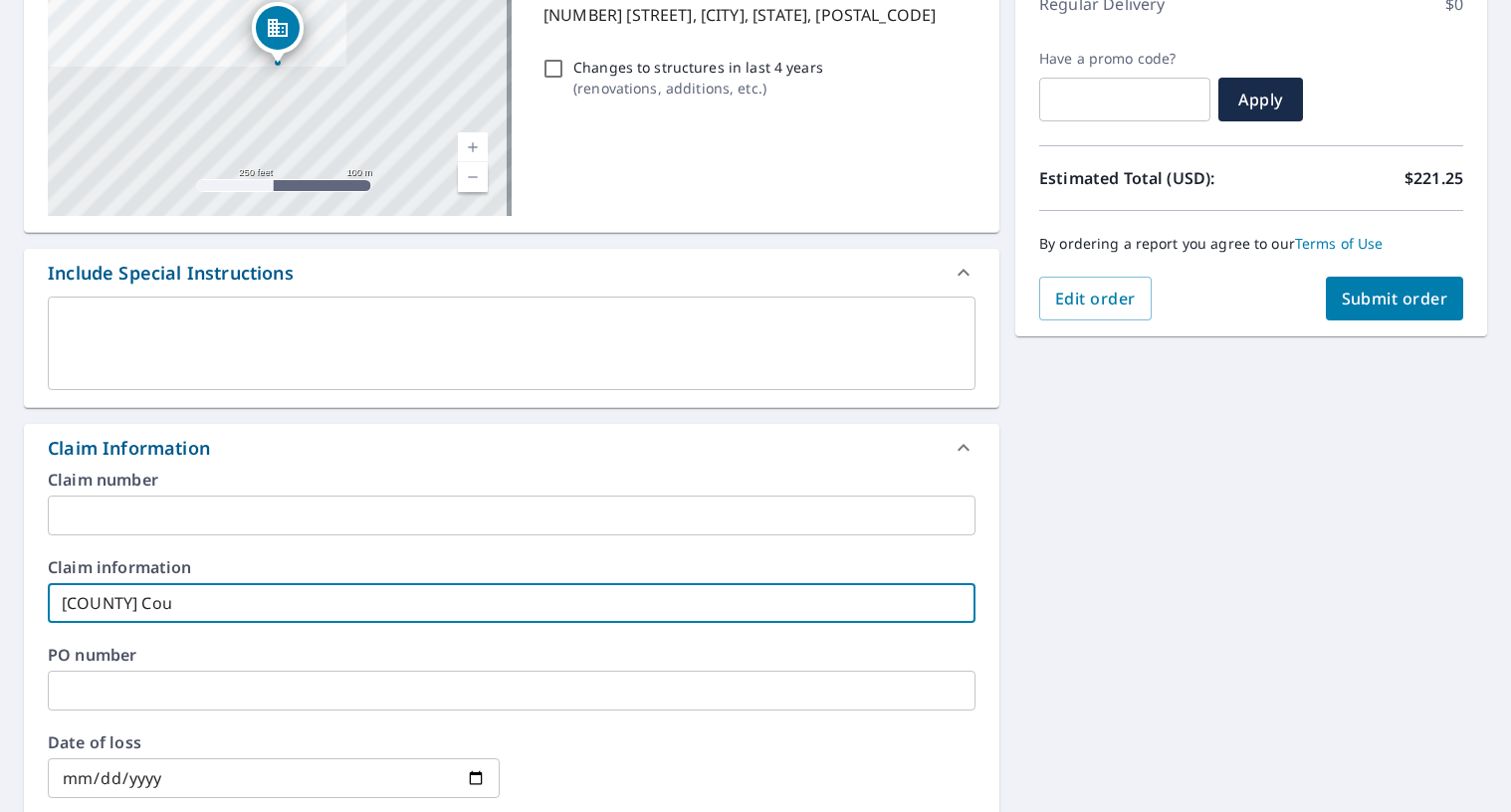type on "[COUNTY] Cour" 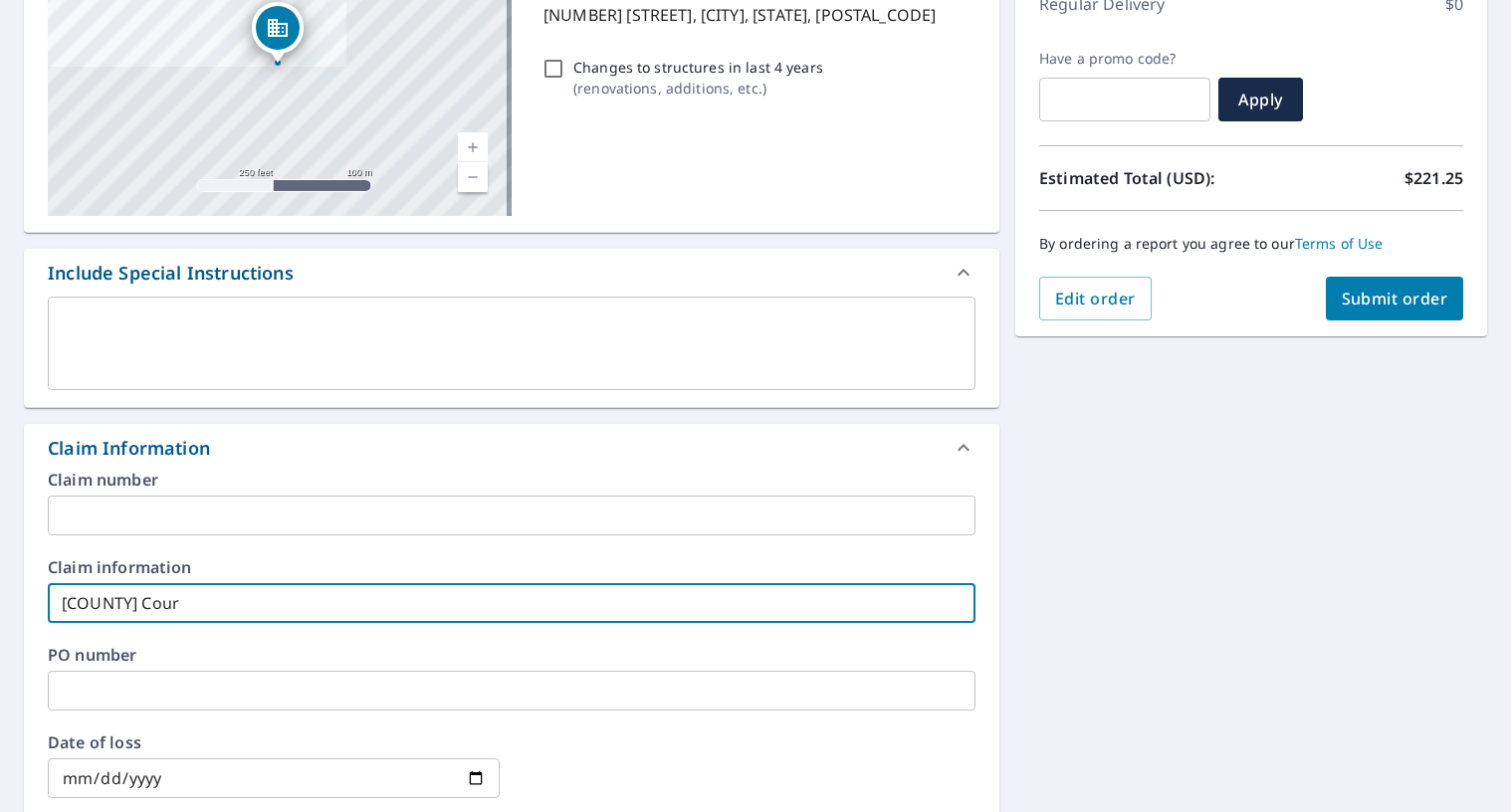 checkbox on "true" 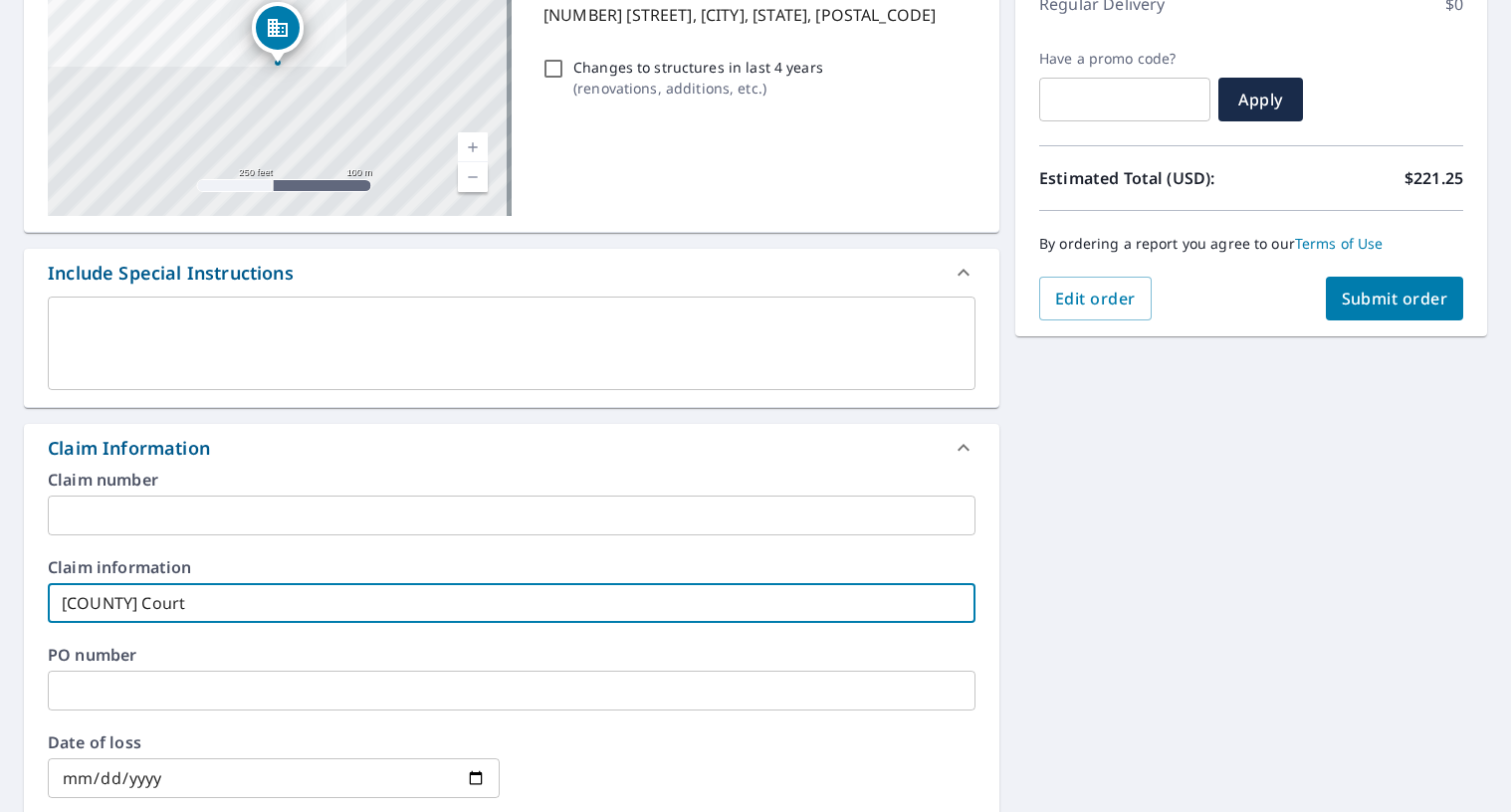 type on "[COUNTY] Courth" 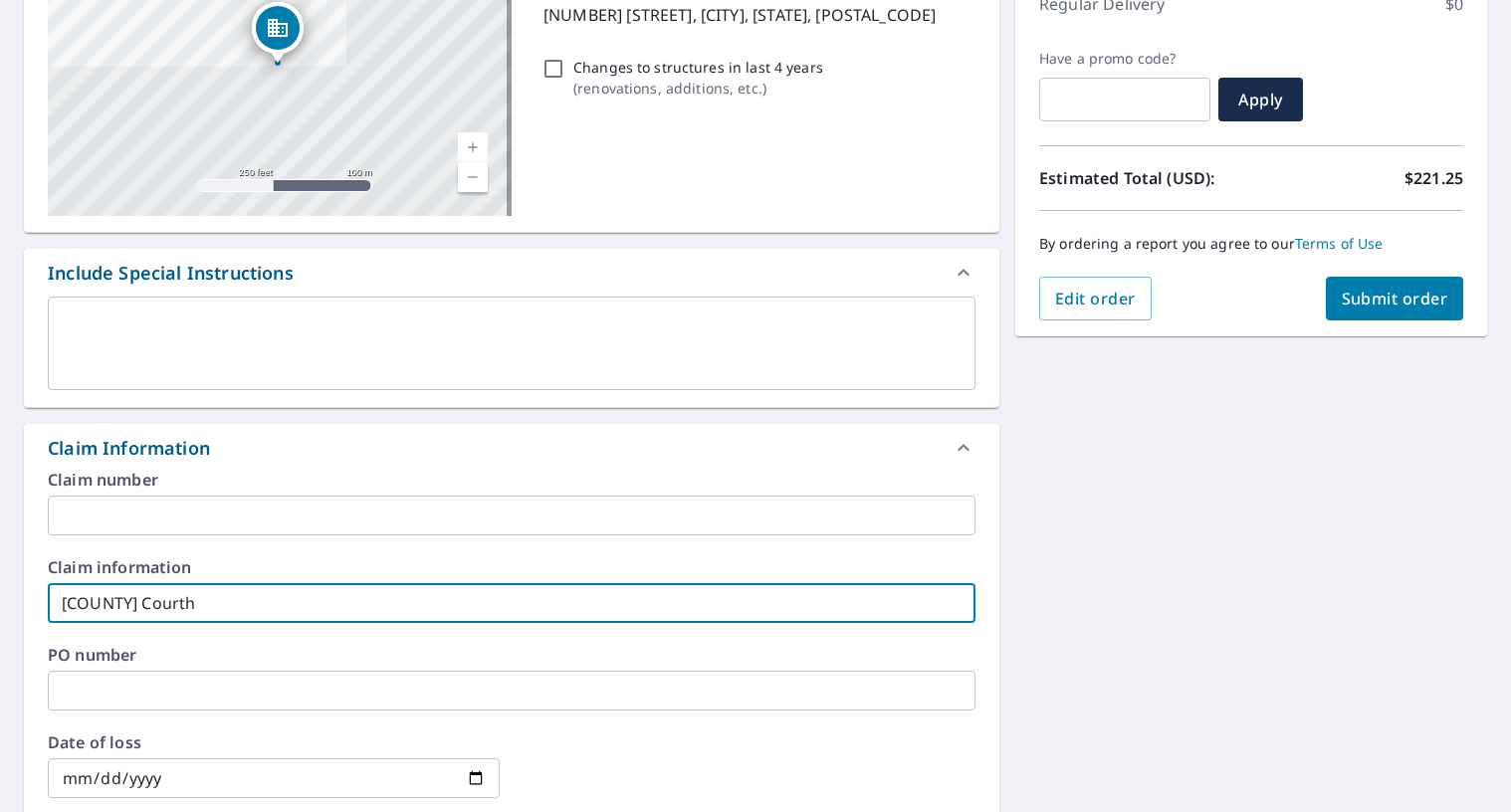 type on "[COUNTY] Courtho" 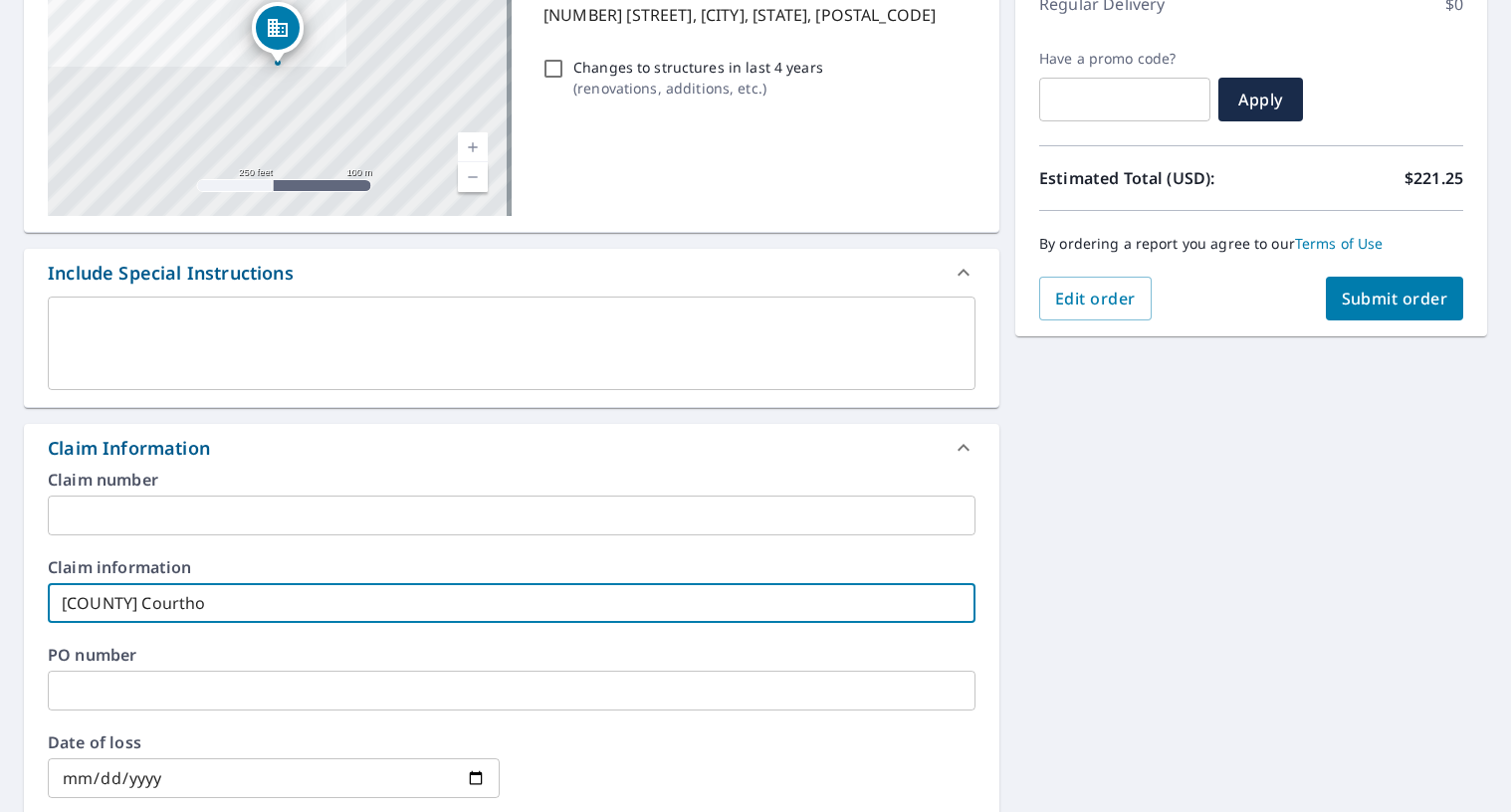 type on "[COUNTY] Courthou" 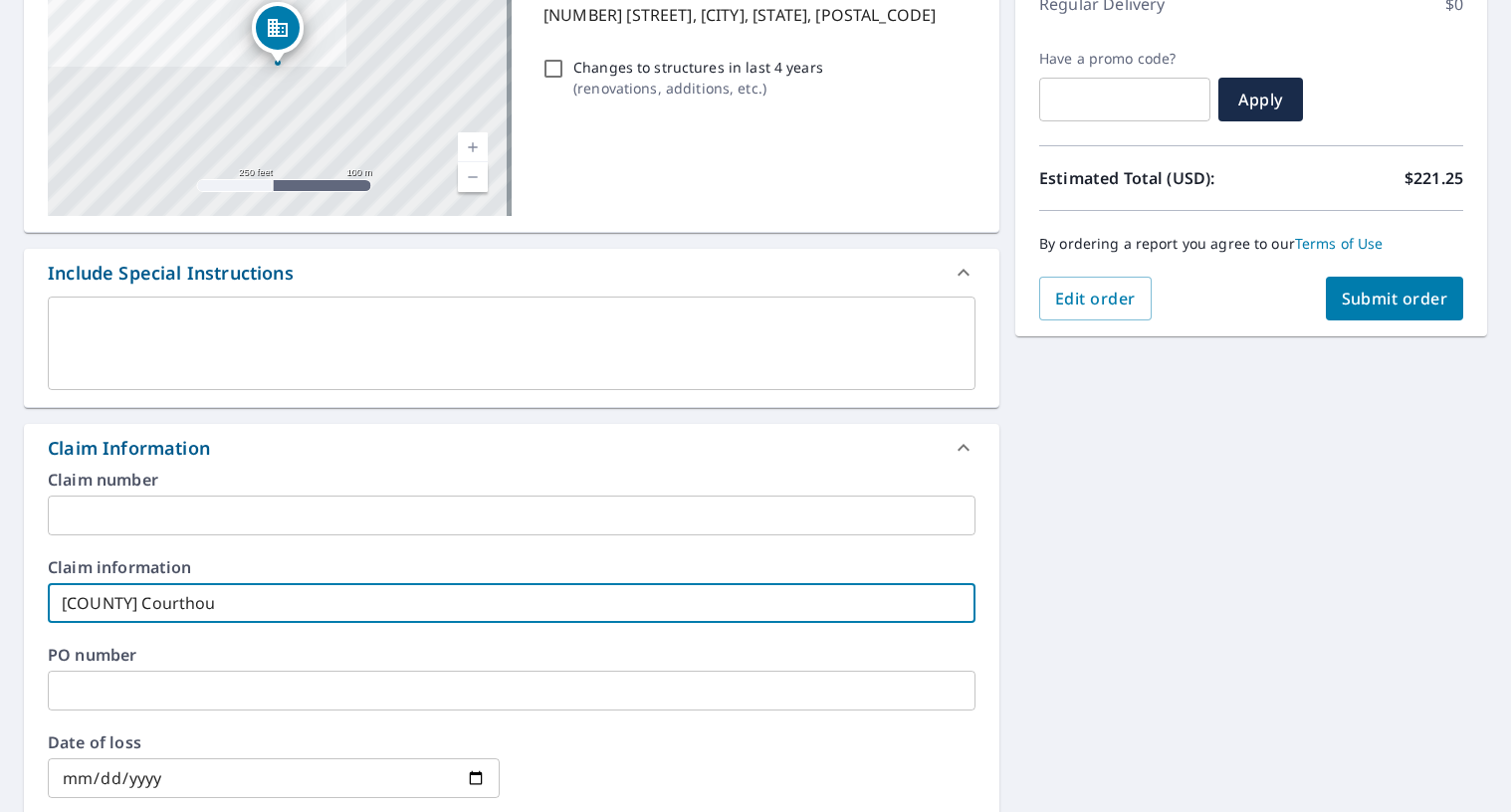 type on "[COUNTY] Courthous" 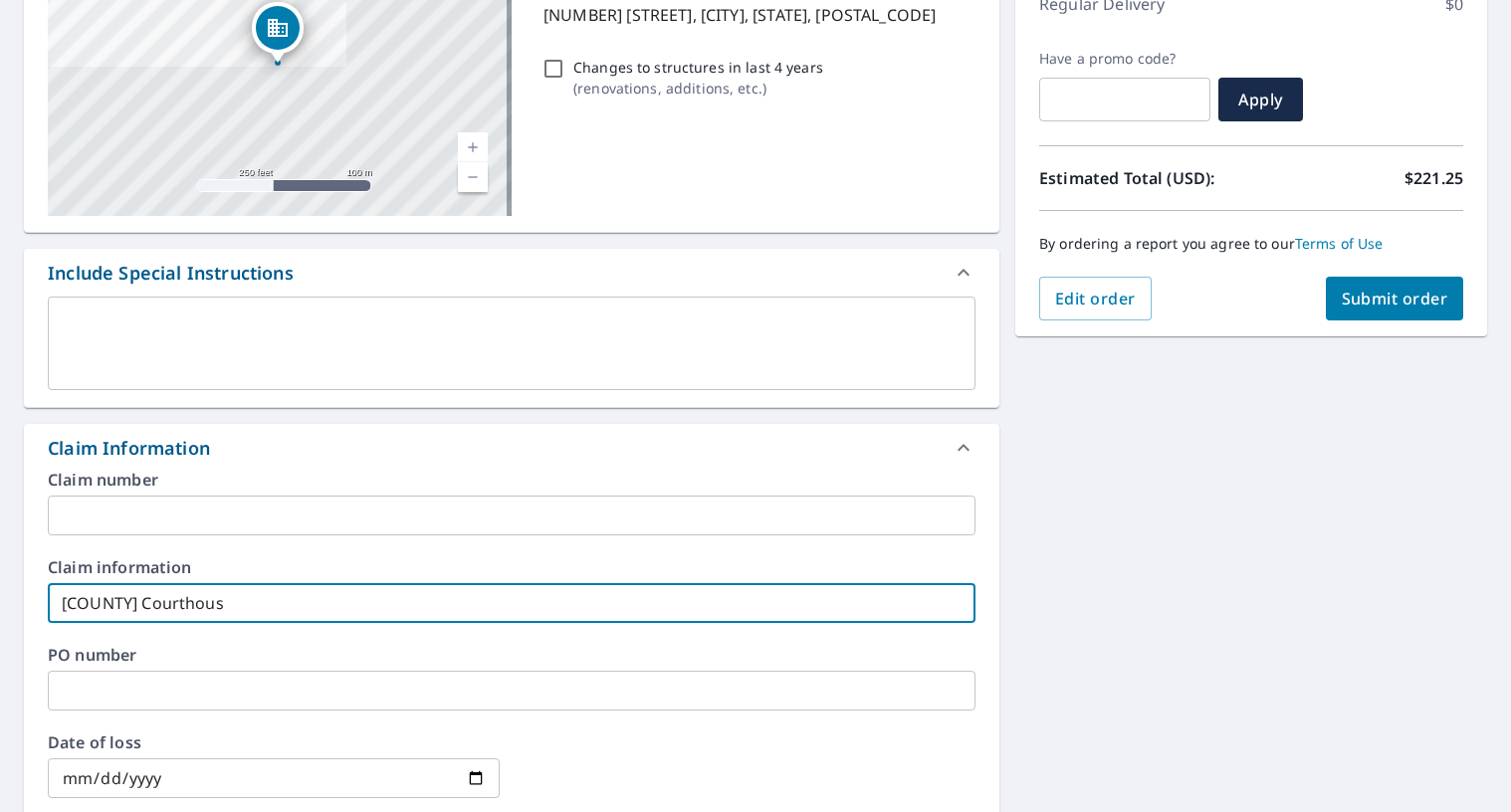 type on "[COUNTY] Courthouse" 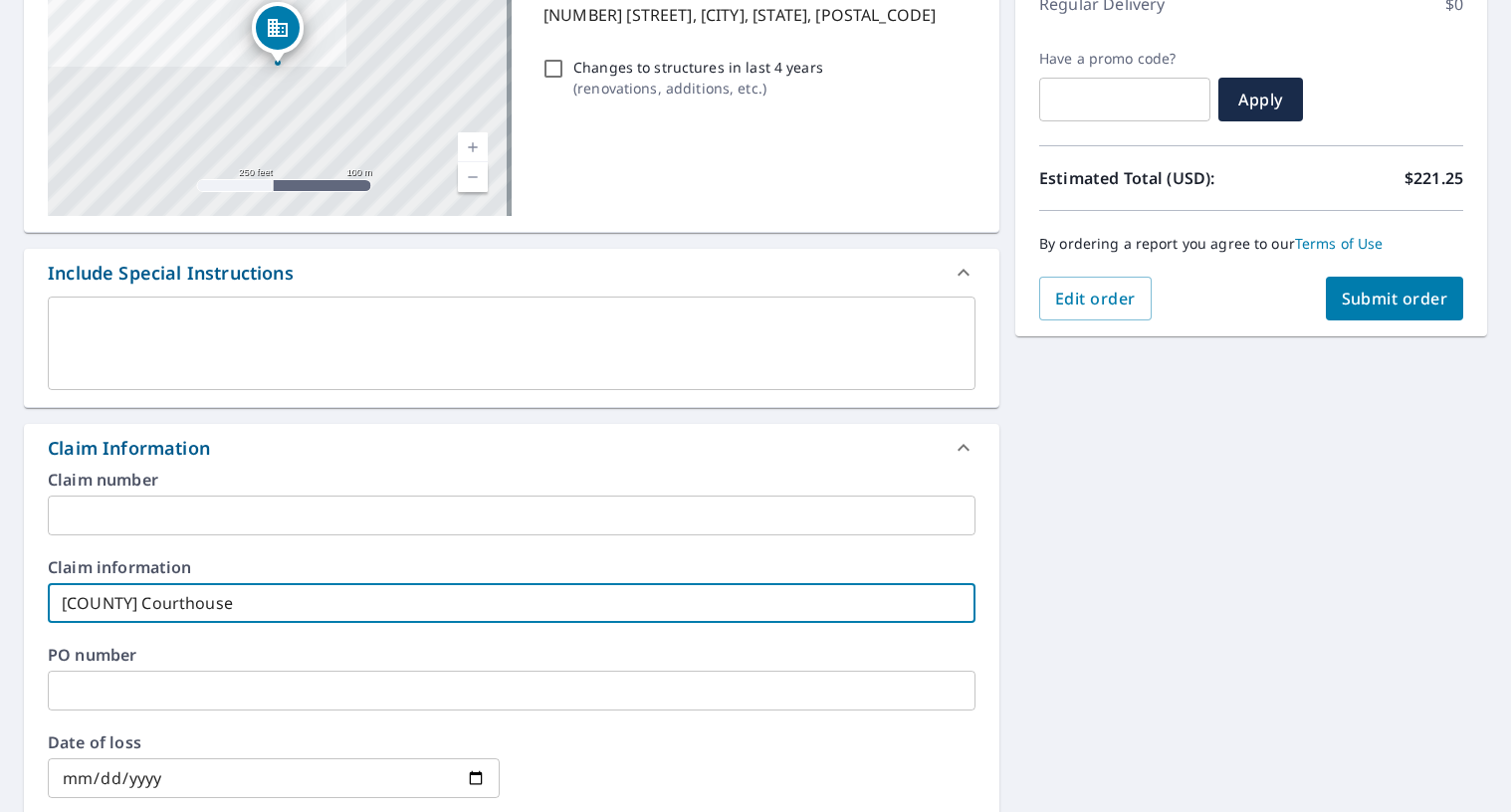 type on "[COUNTY] Courthouse" 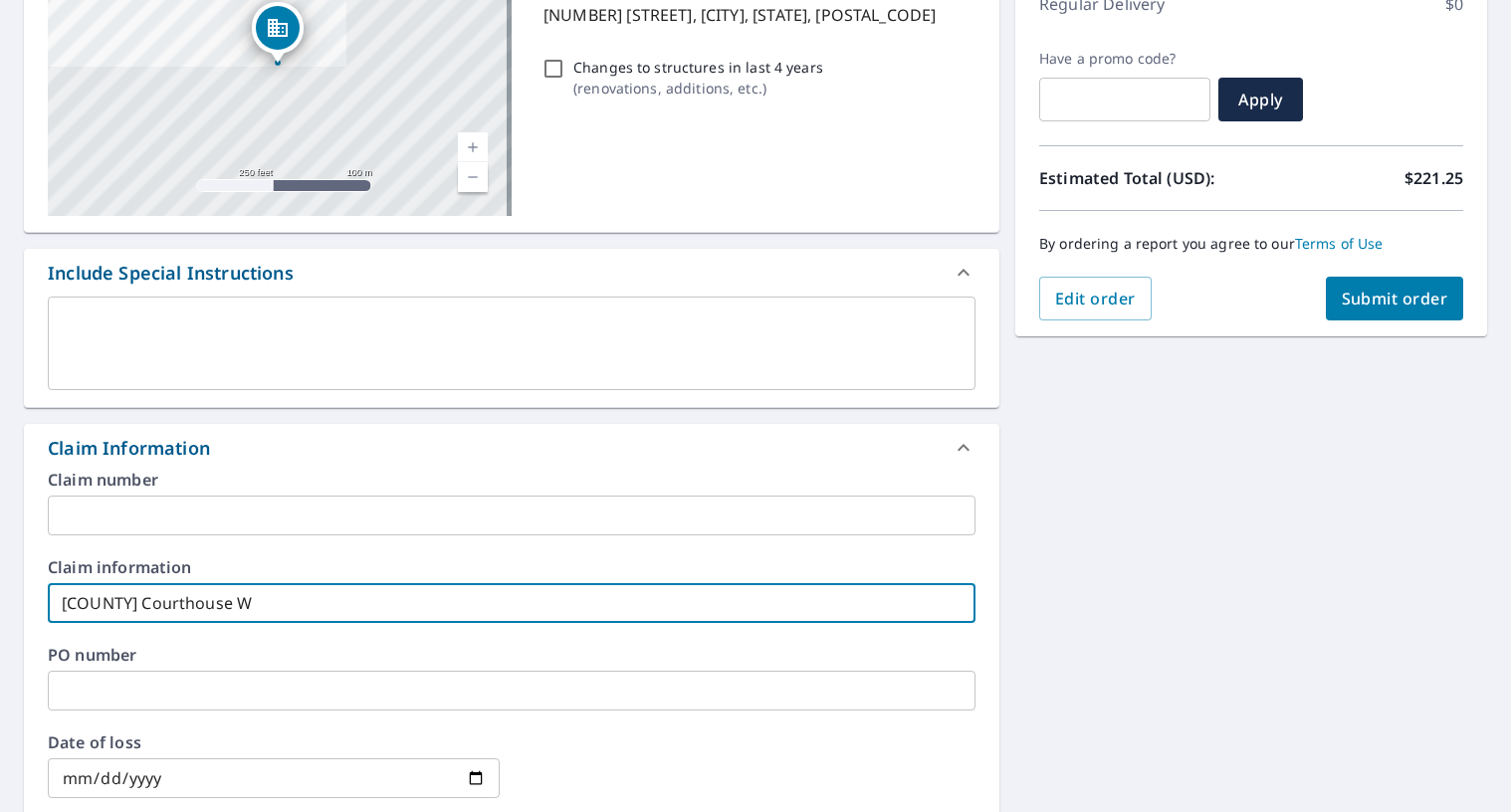 type on "[COUNTY] Courthouse Wi" 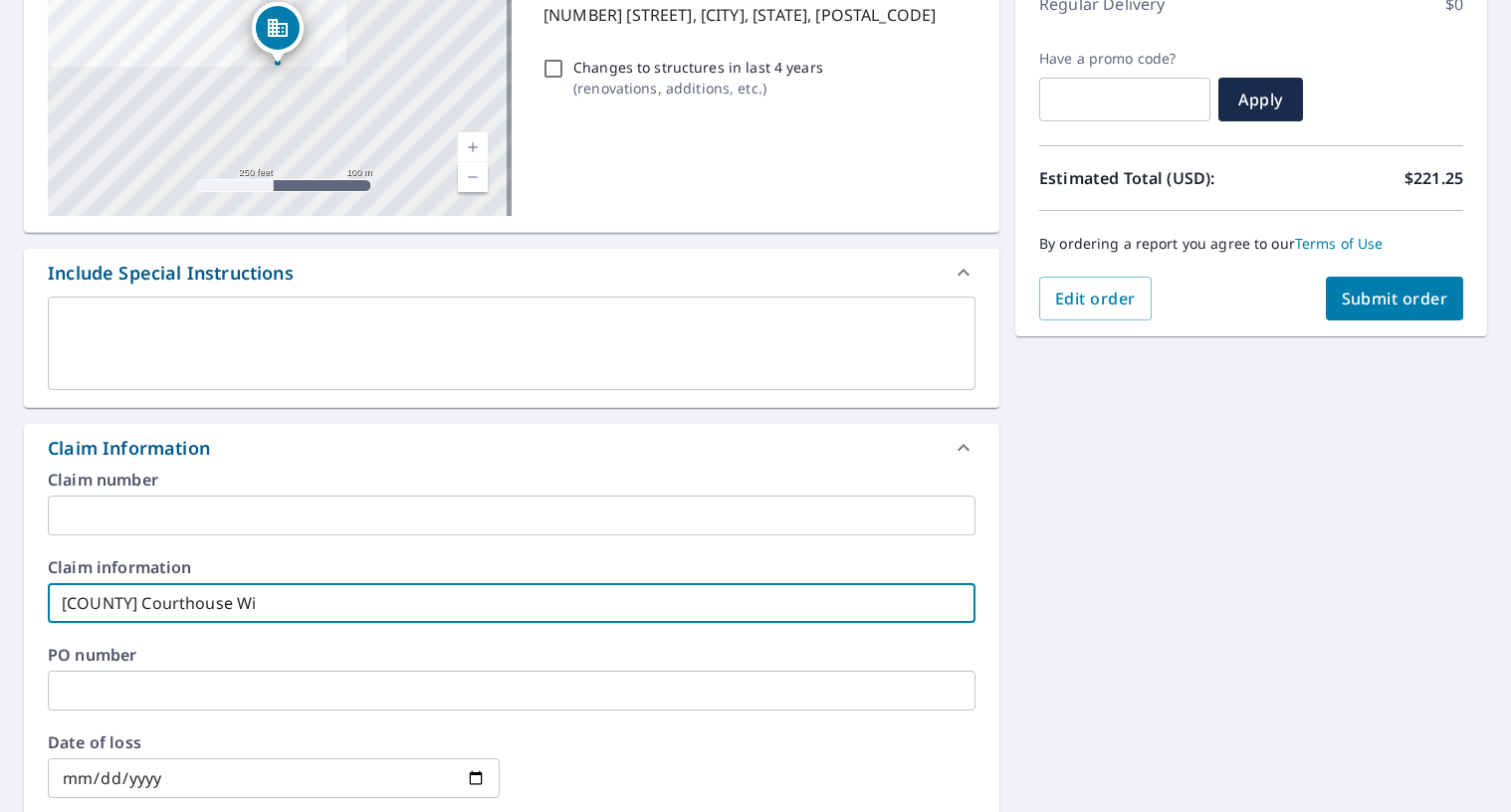 type on "[COUNTY] Courthouse Win" 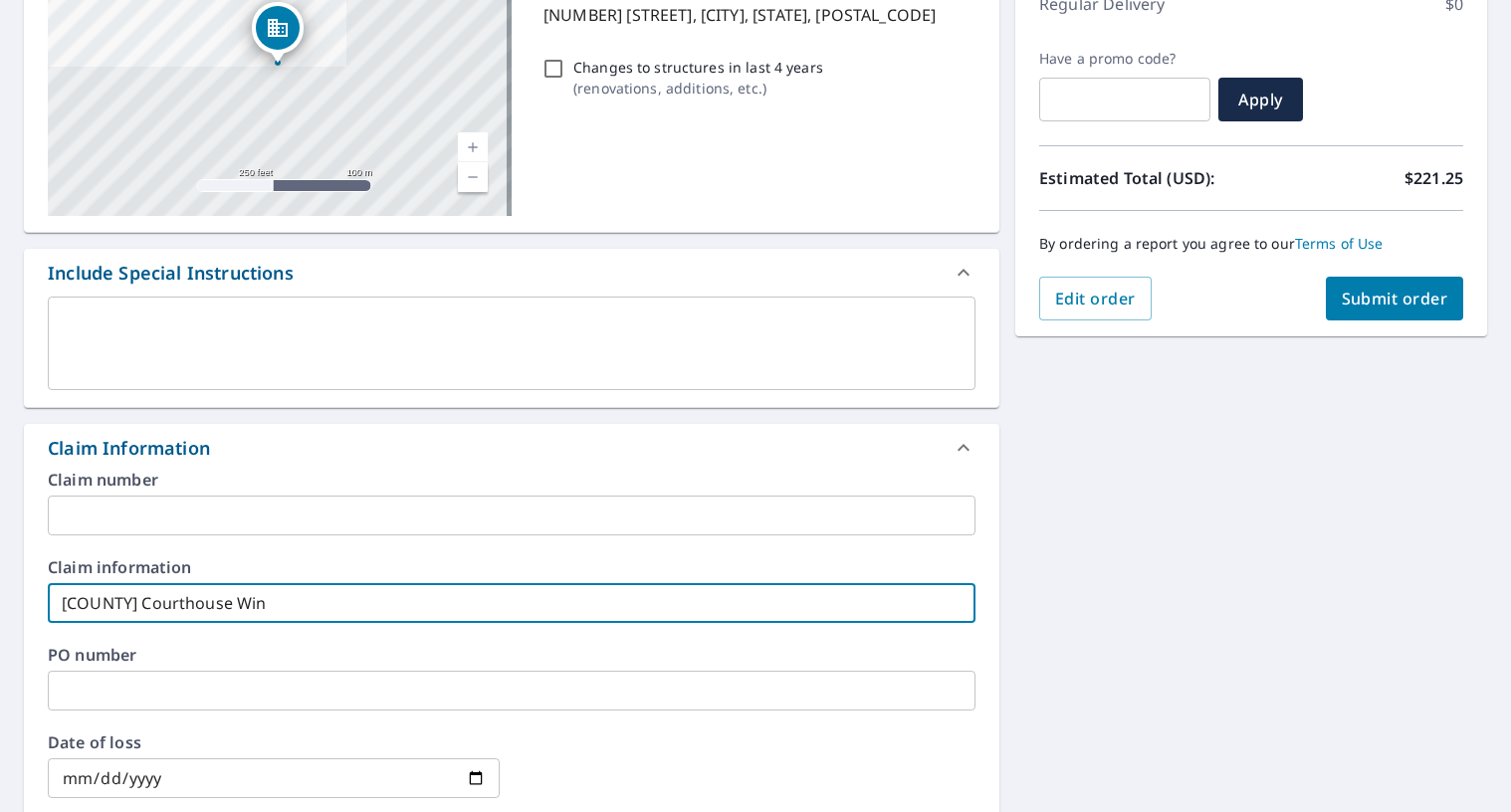 type on "[COUNTY] Courthouse Wind" 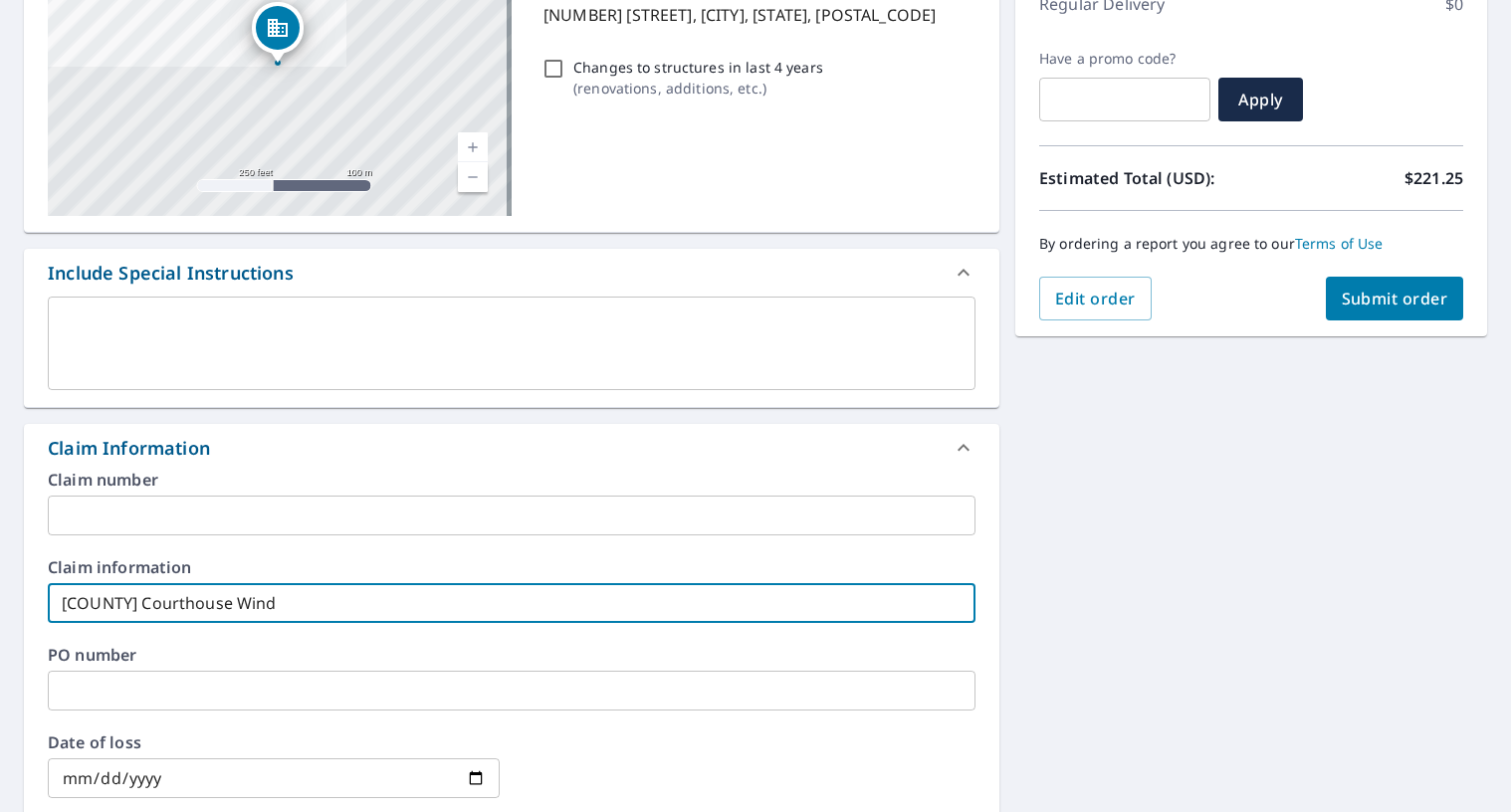 type on "[COUNTY] Courthouse Windo" 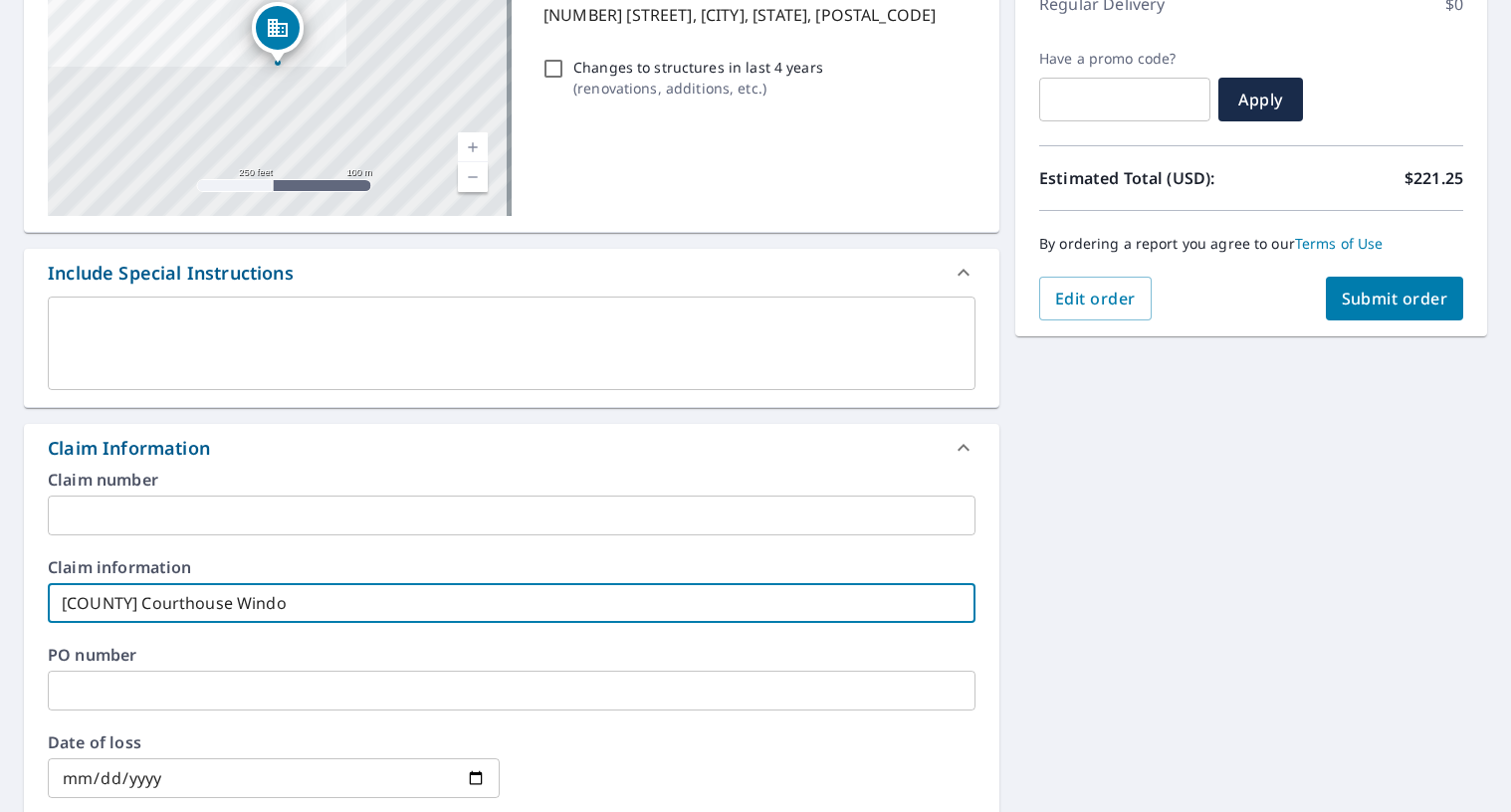 type on "[COUNTY] Courthouse Window" 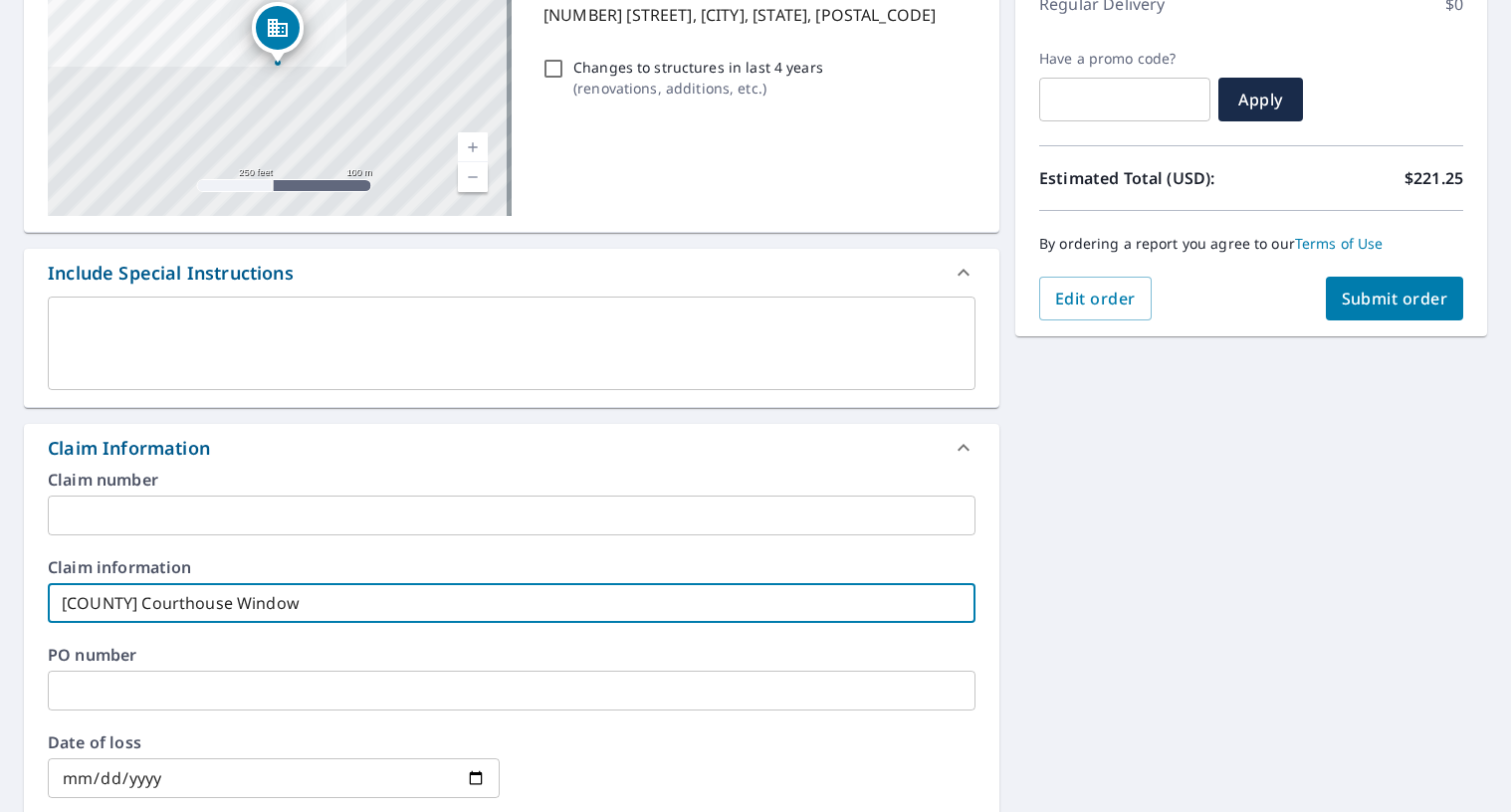 type on "[COUNTY] Courthouse Window" 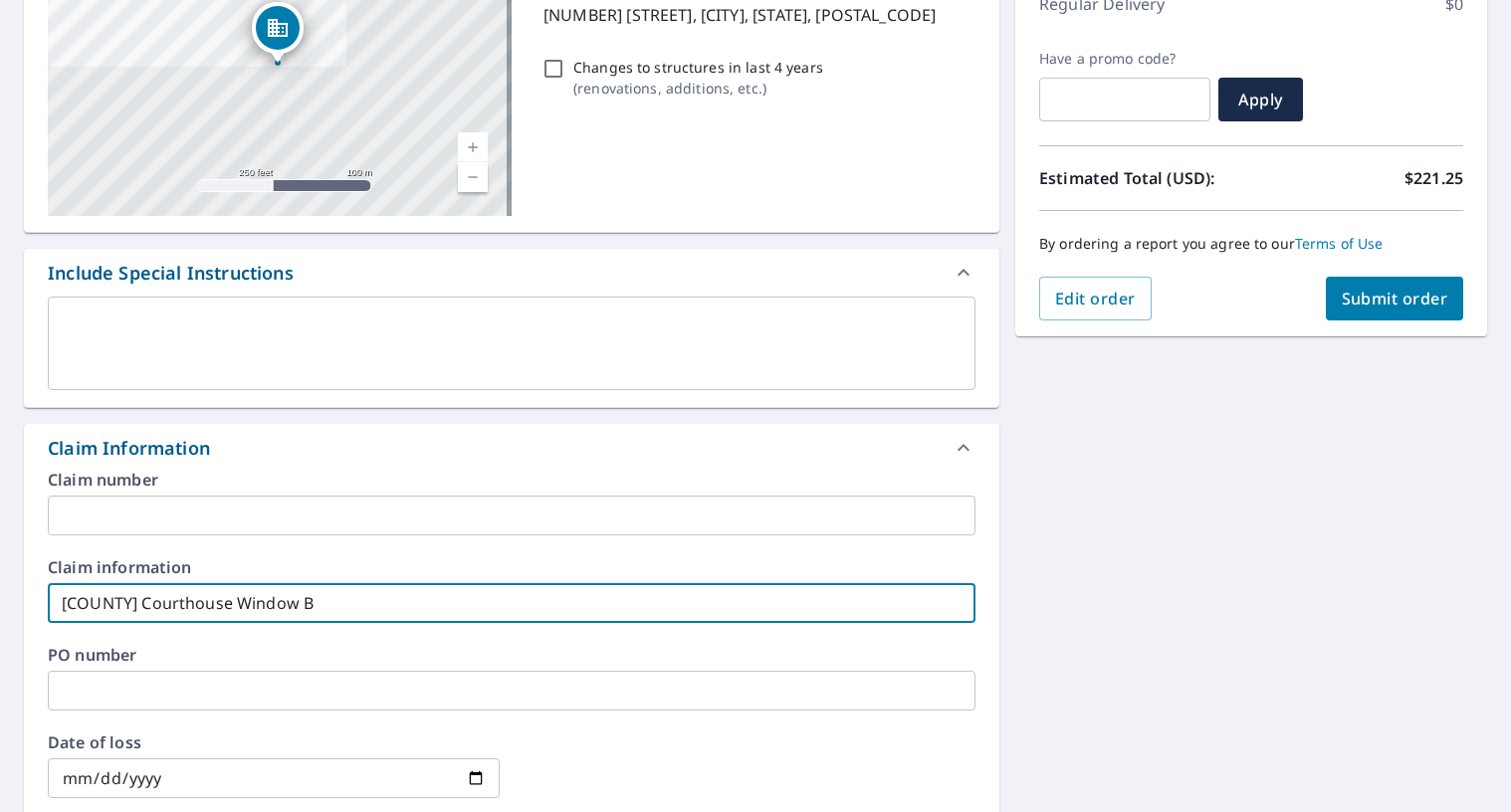 type on "[COUNTY] Courthouse Window Bi" 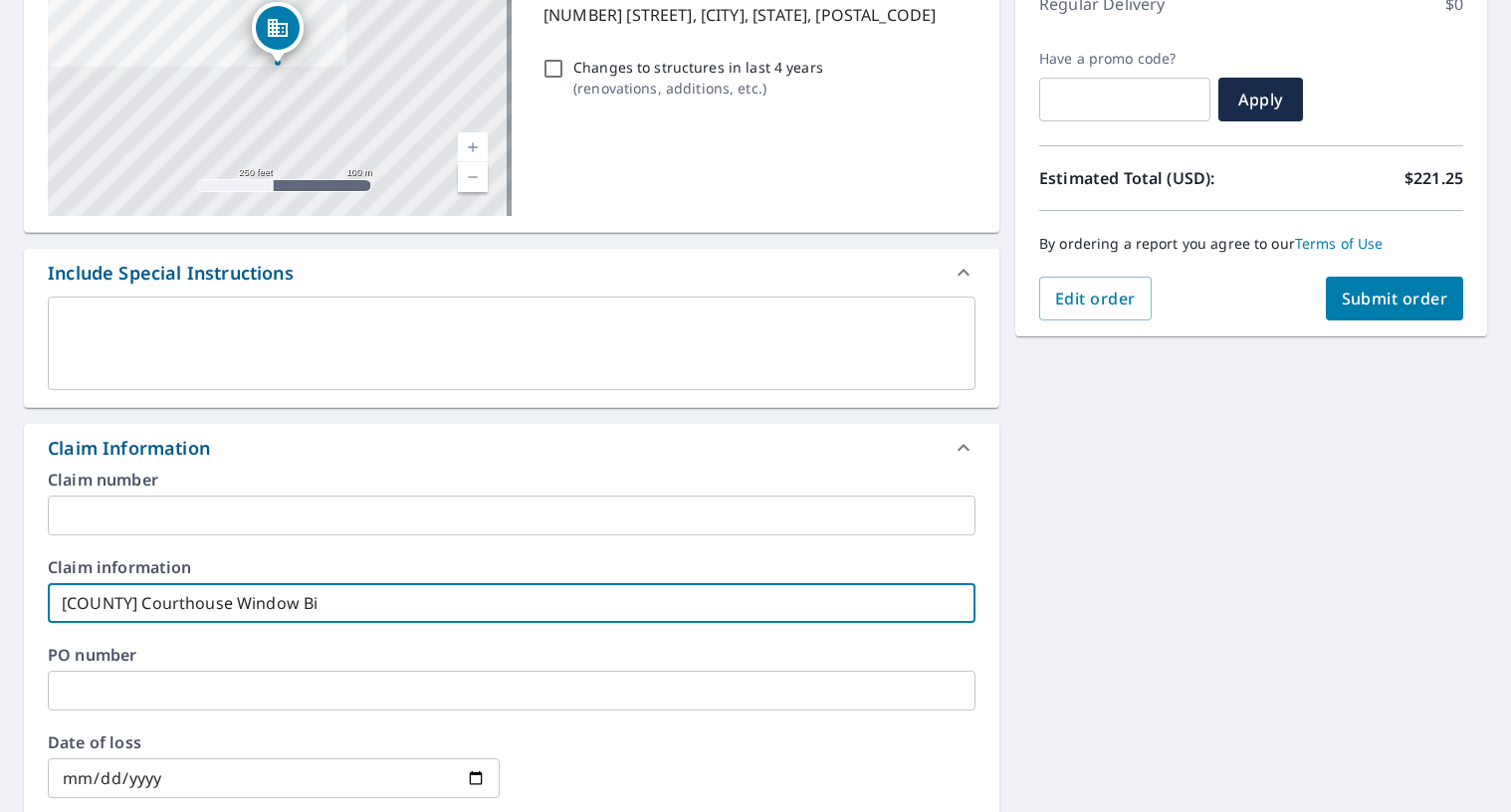 type on "[COUNTY] Courthouse Window Bid" 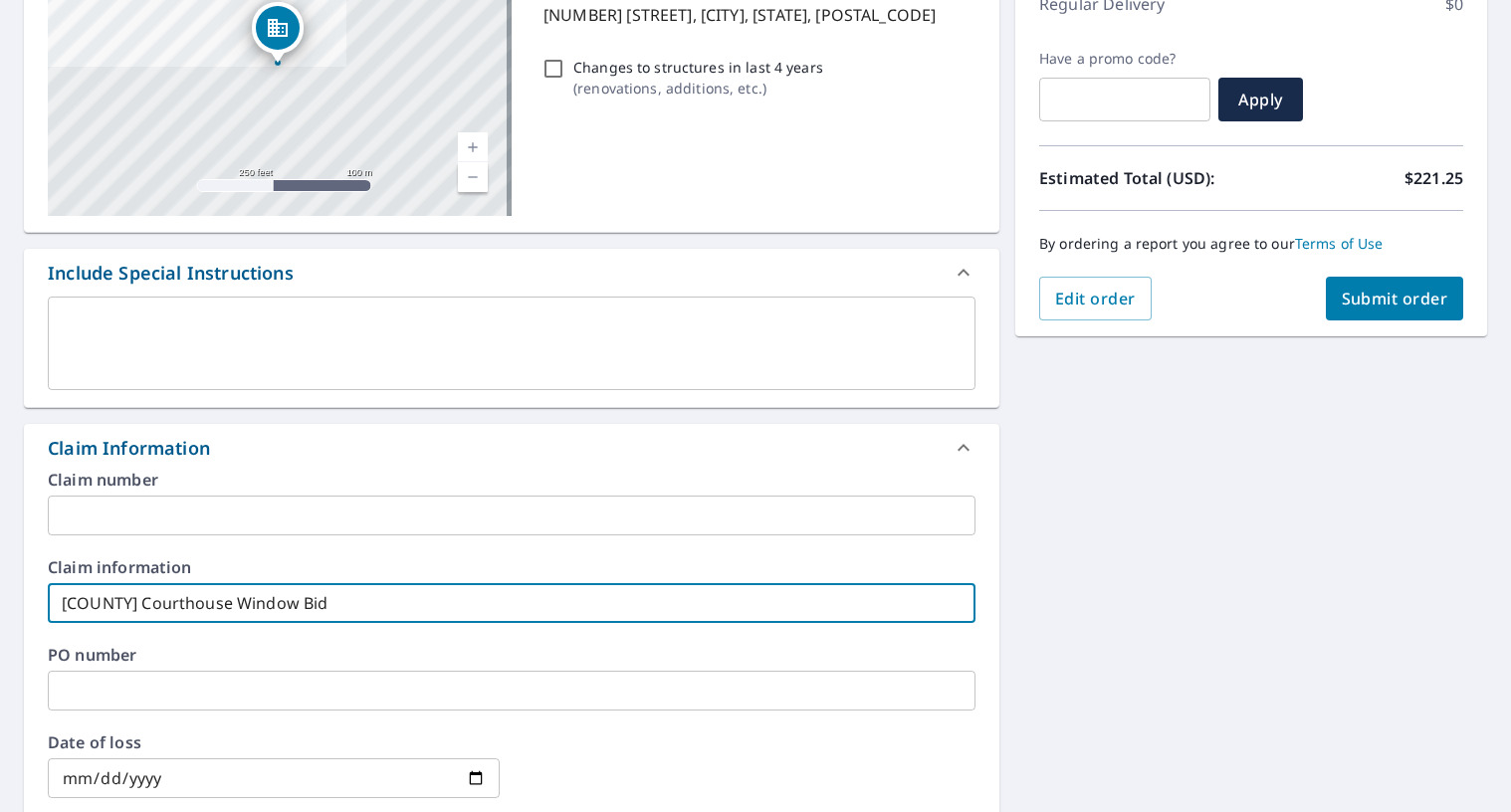 type on "[COUNTY] Courthouse Window Bid" 